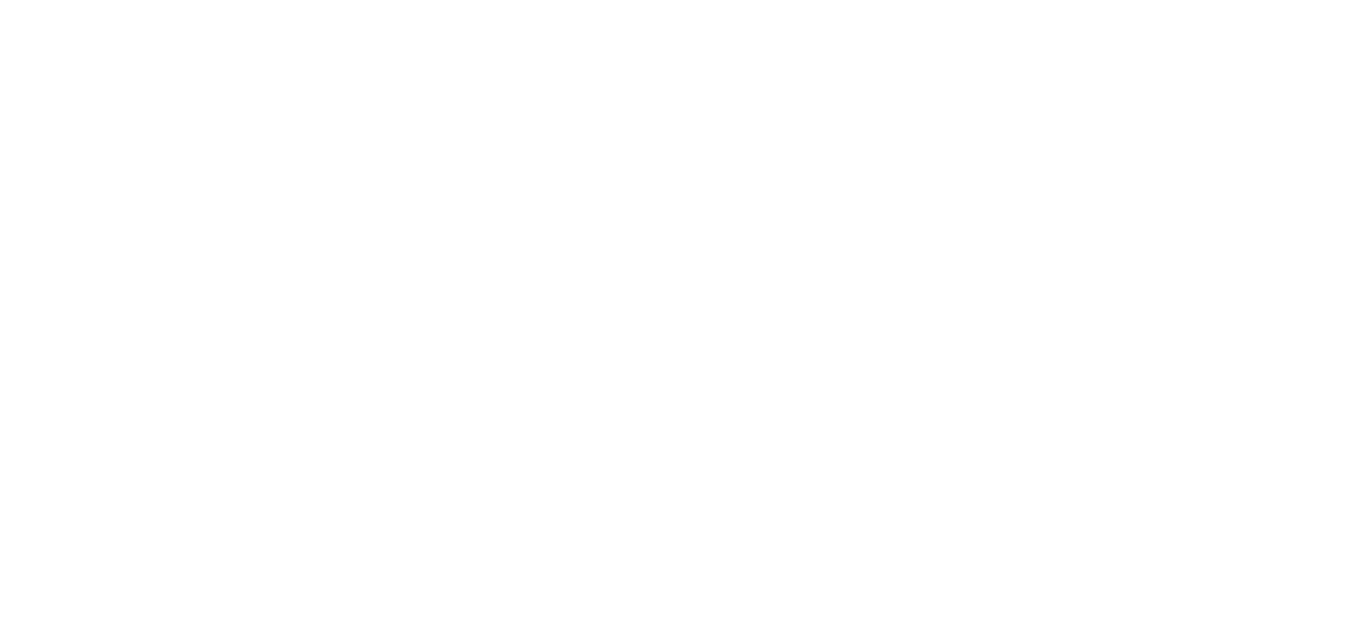 scroll, scrollTop: 0, scrollLeft: 0, axis: both 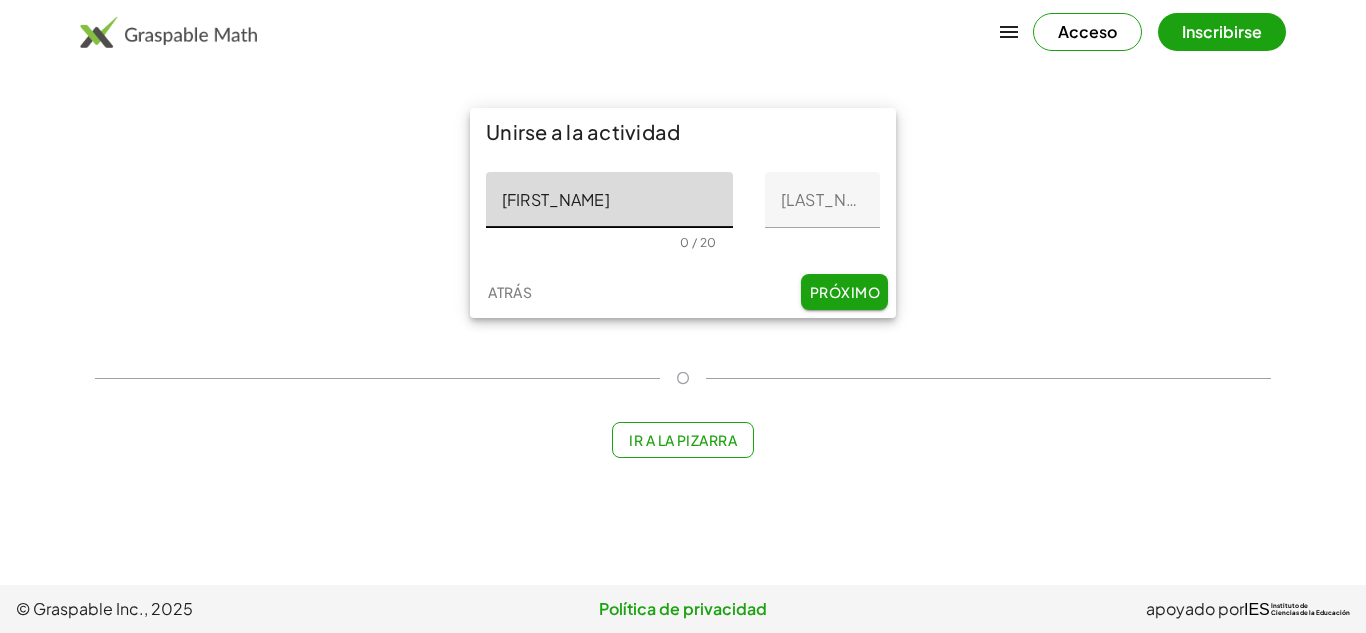 click on "[FIRST_NAME]" 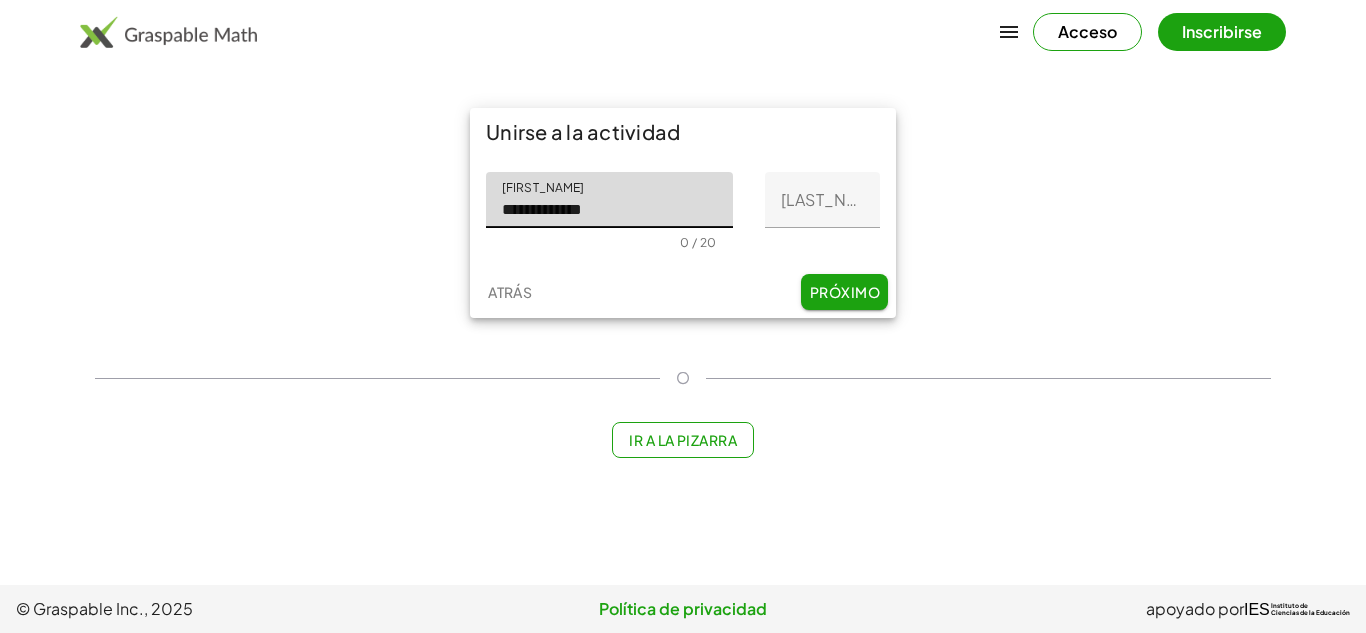 type on "**********" 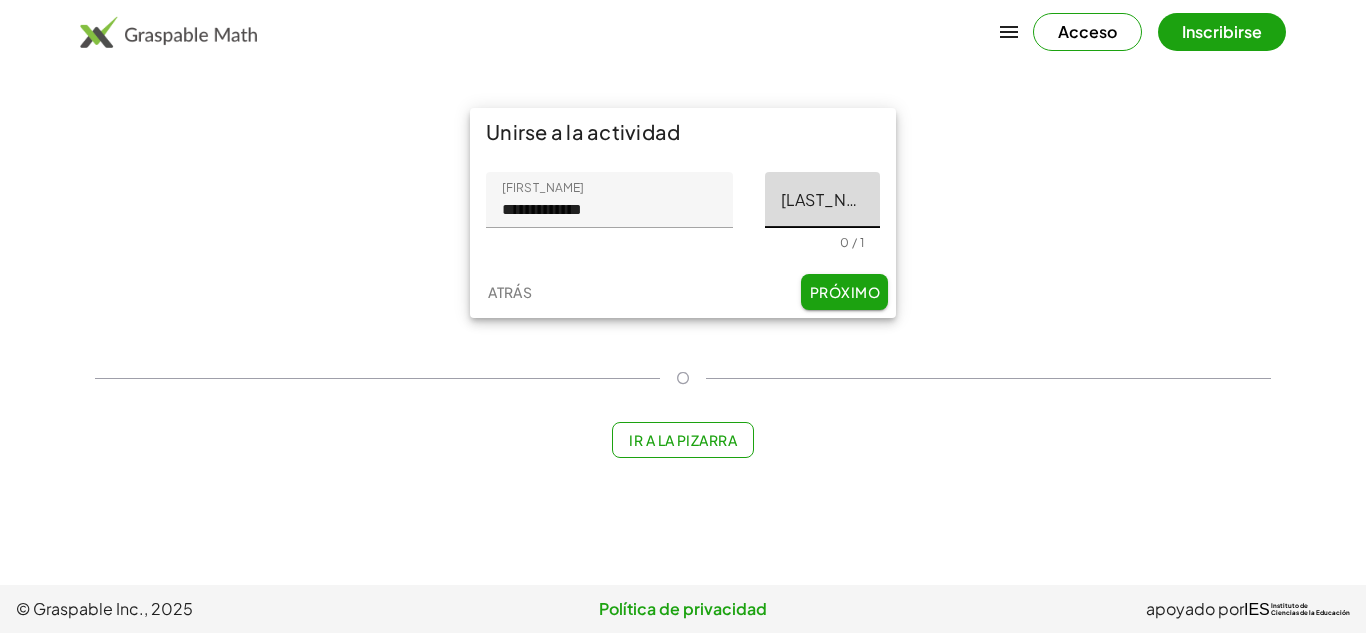 click on "[LAST_NAME] inicial" 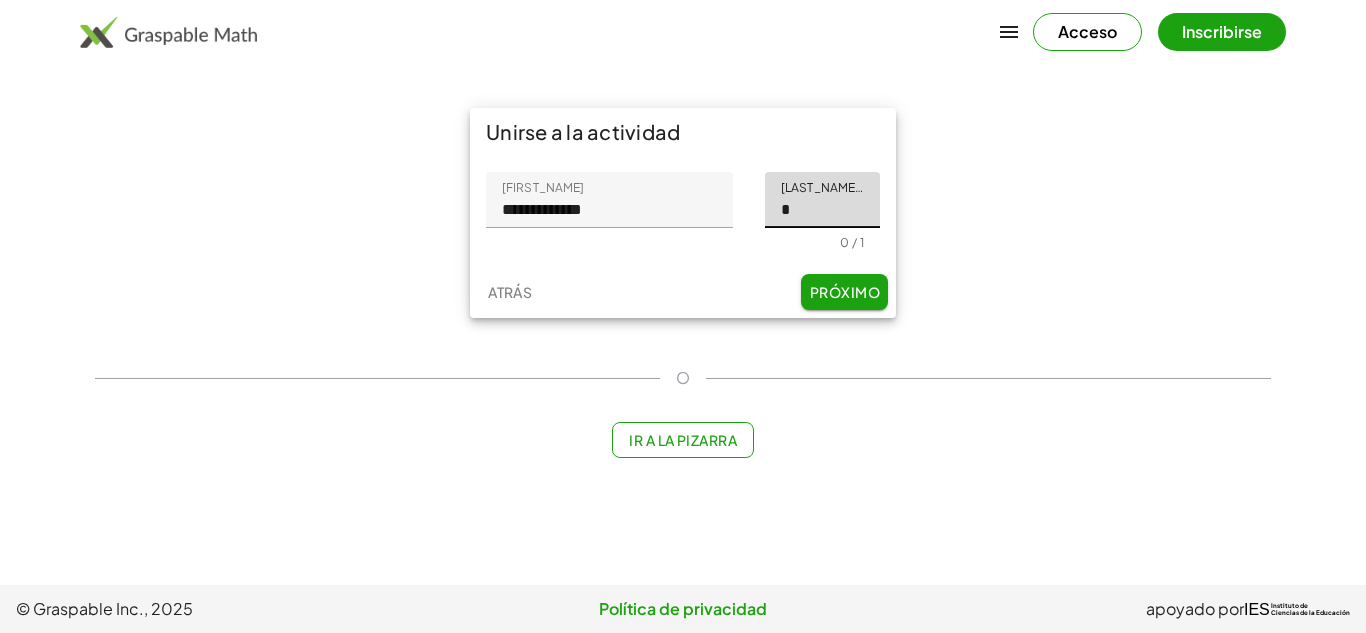 type on "*" 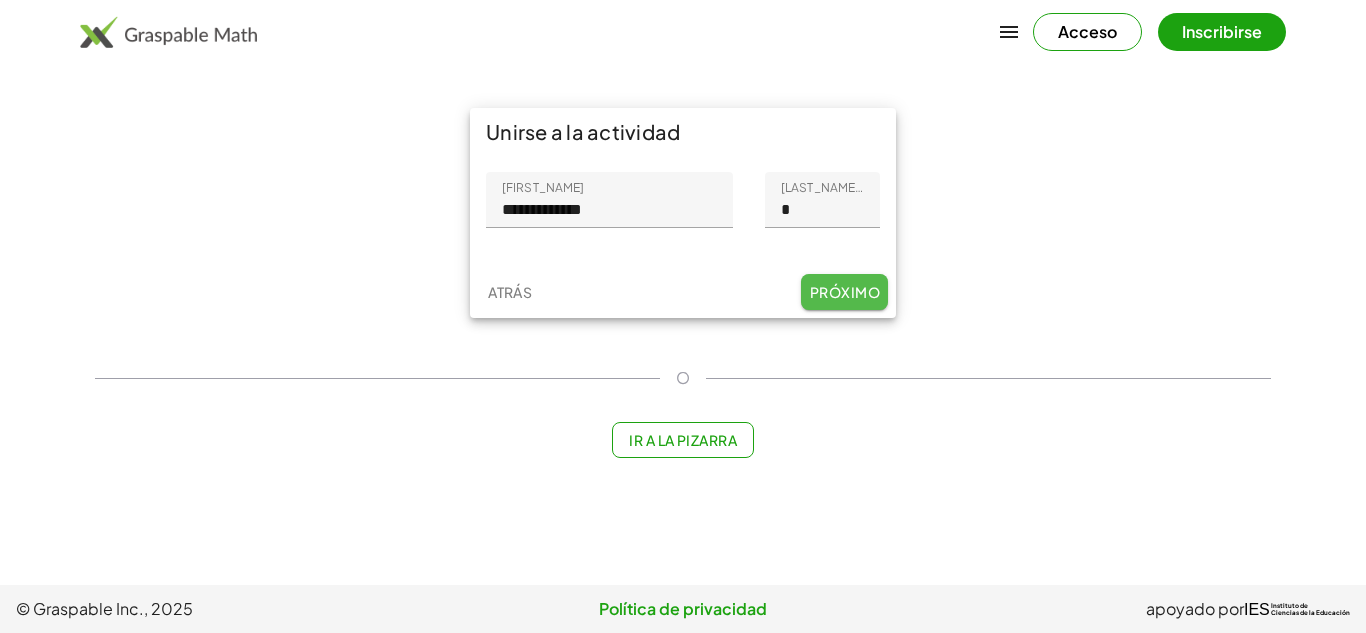 click on "Próximo" at bounding box center [845, 292] 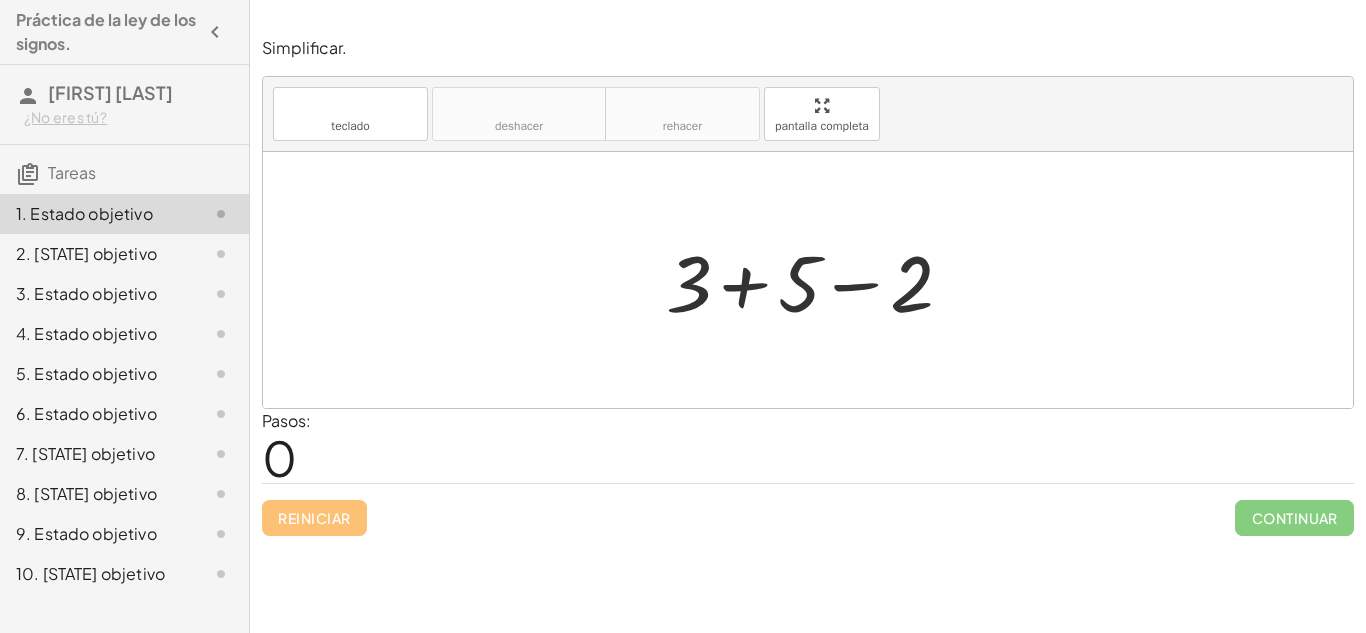 click at bounding box center [815, 280] 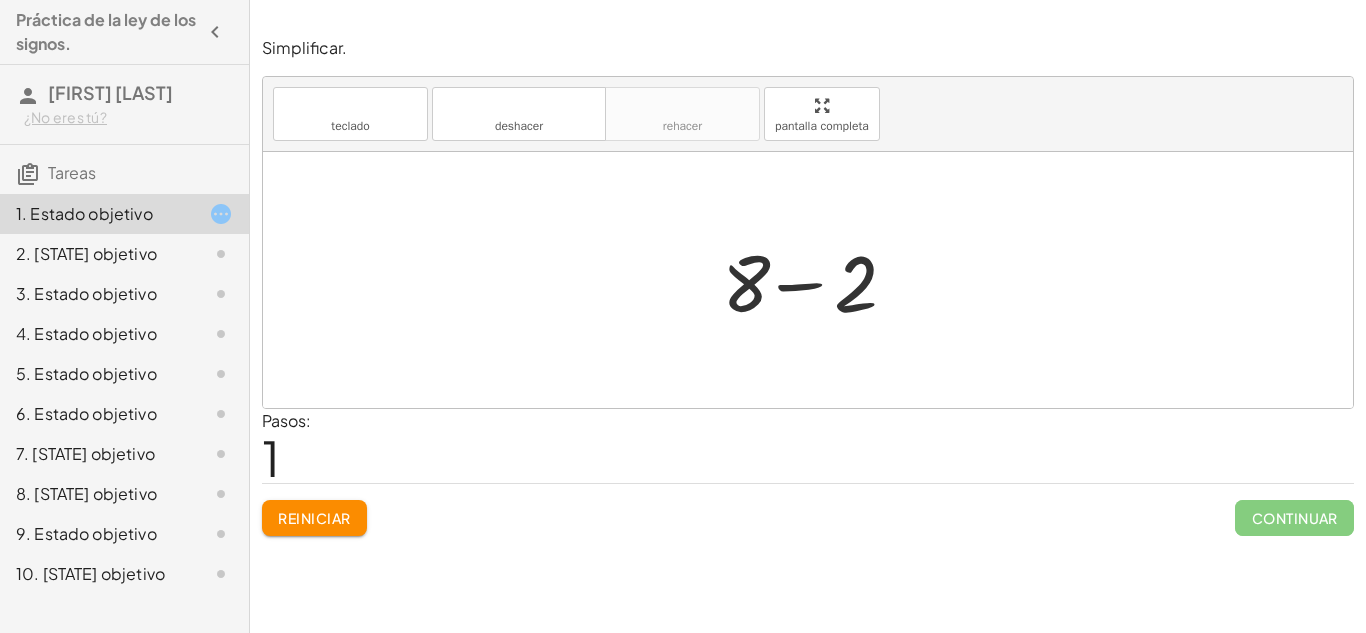 click at bounding box center (815, 280) 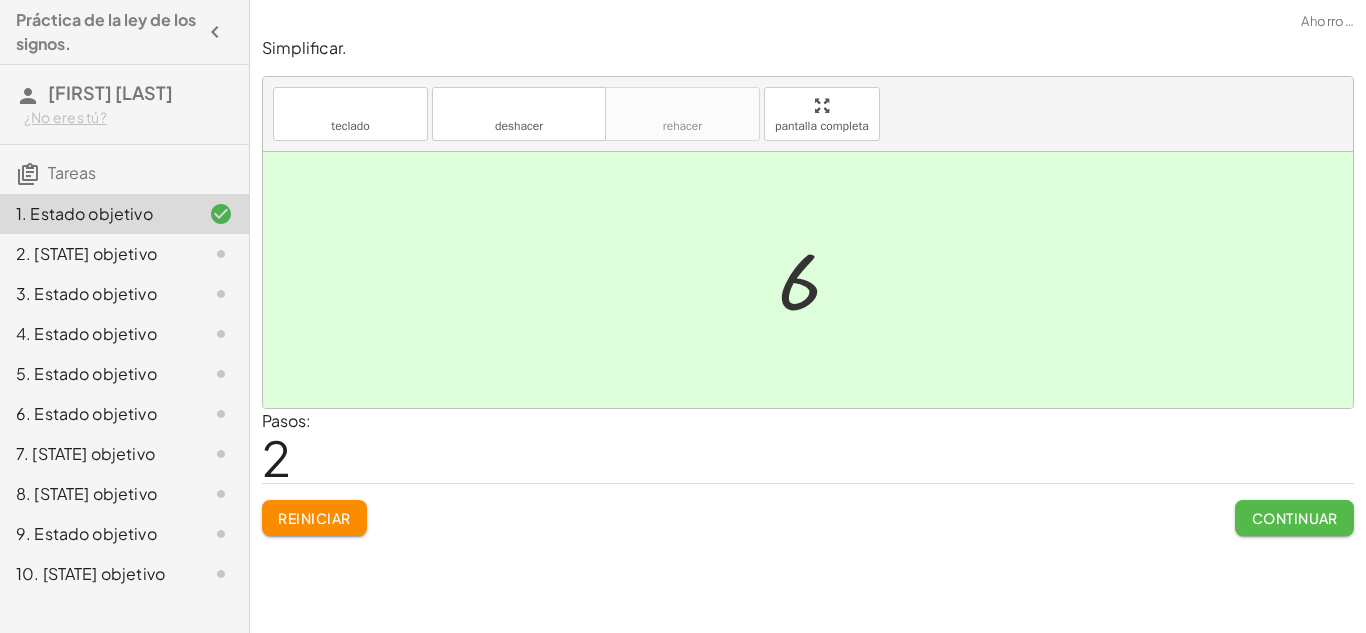 click on "Continuar" at bounding box center (1295, 518) 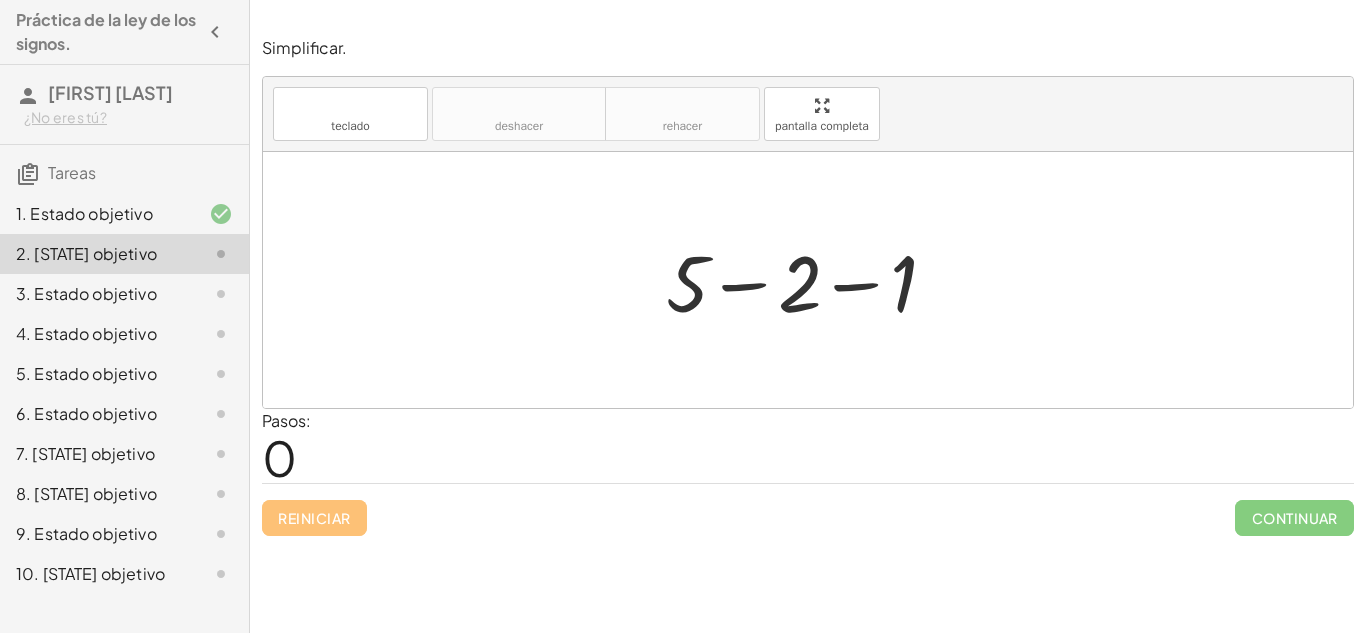 click at bounding box center [815, 280] 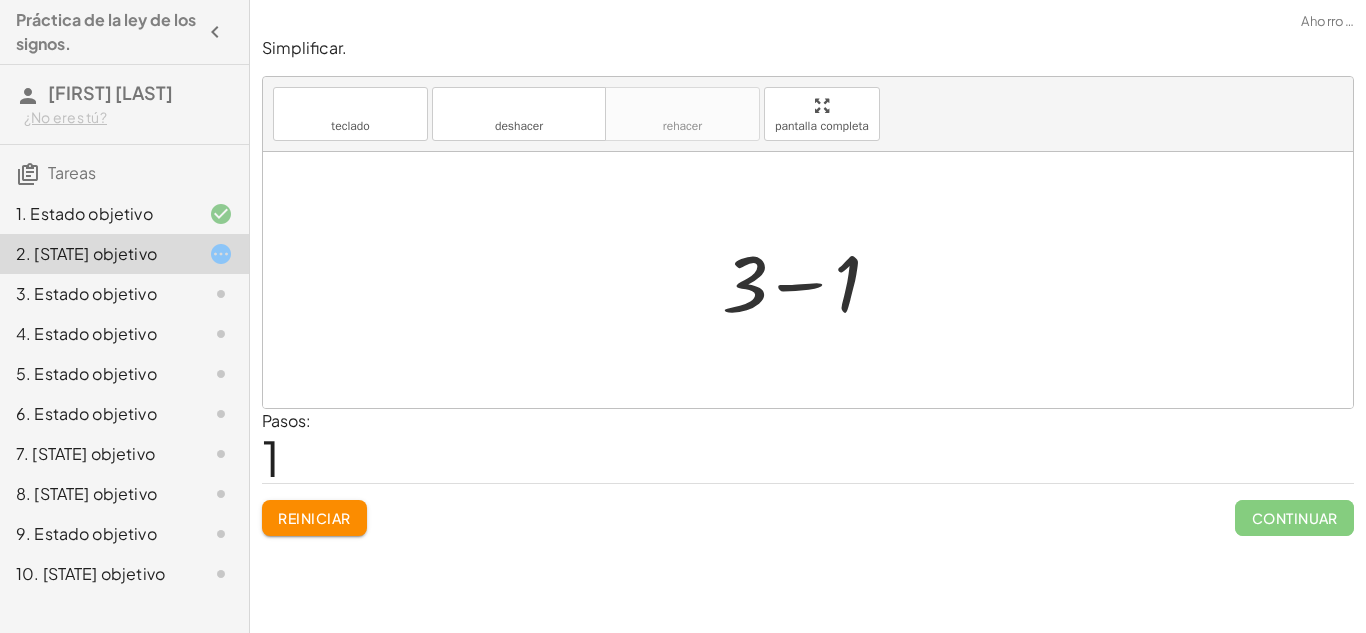 click at bounding box center [815, 280] 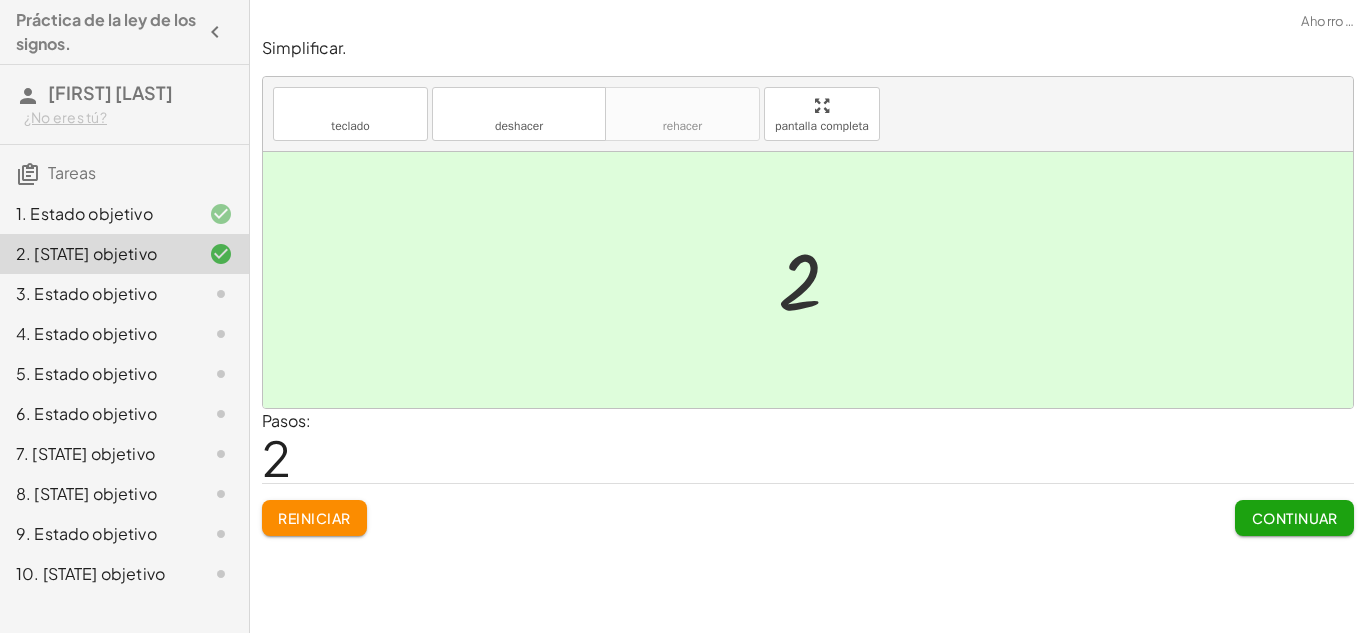 click on "Continuar" at bounding box center [1295, 518] 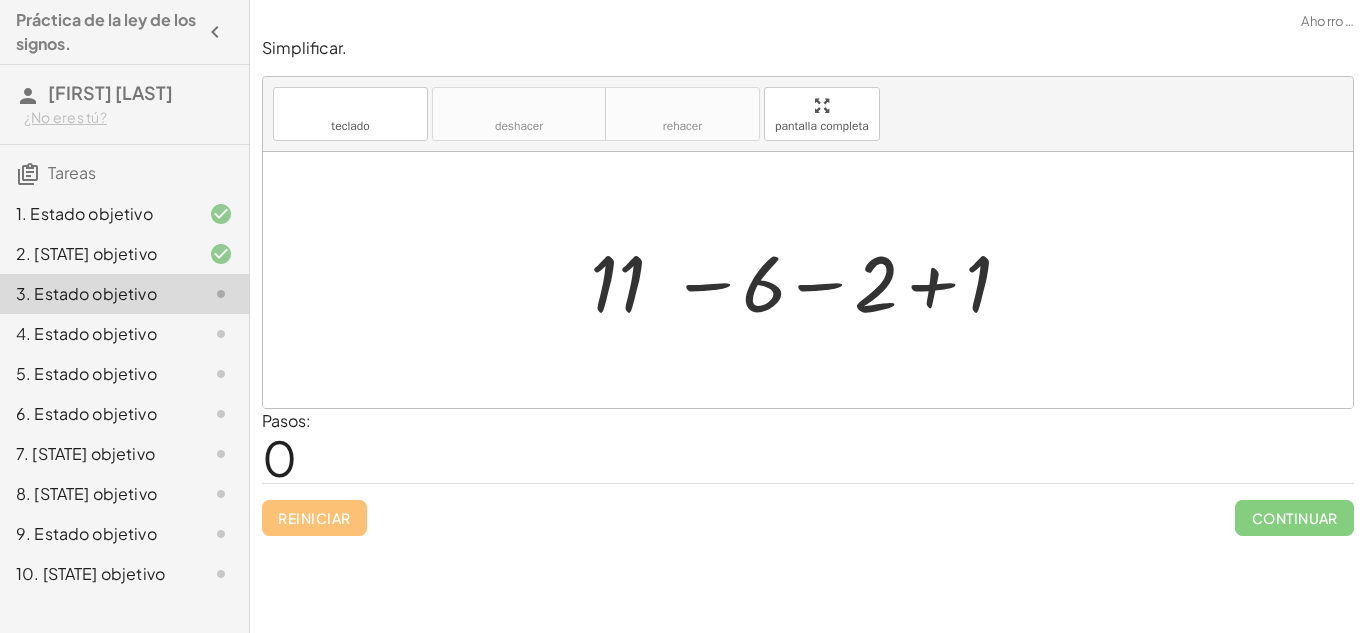 click at bounding box center (815, 280) 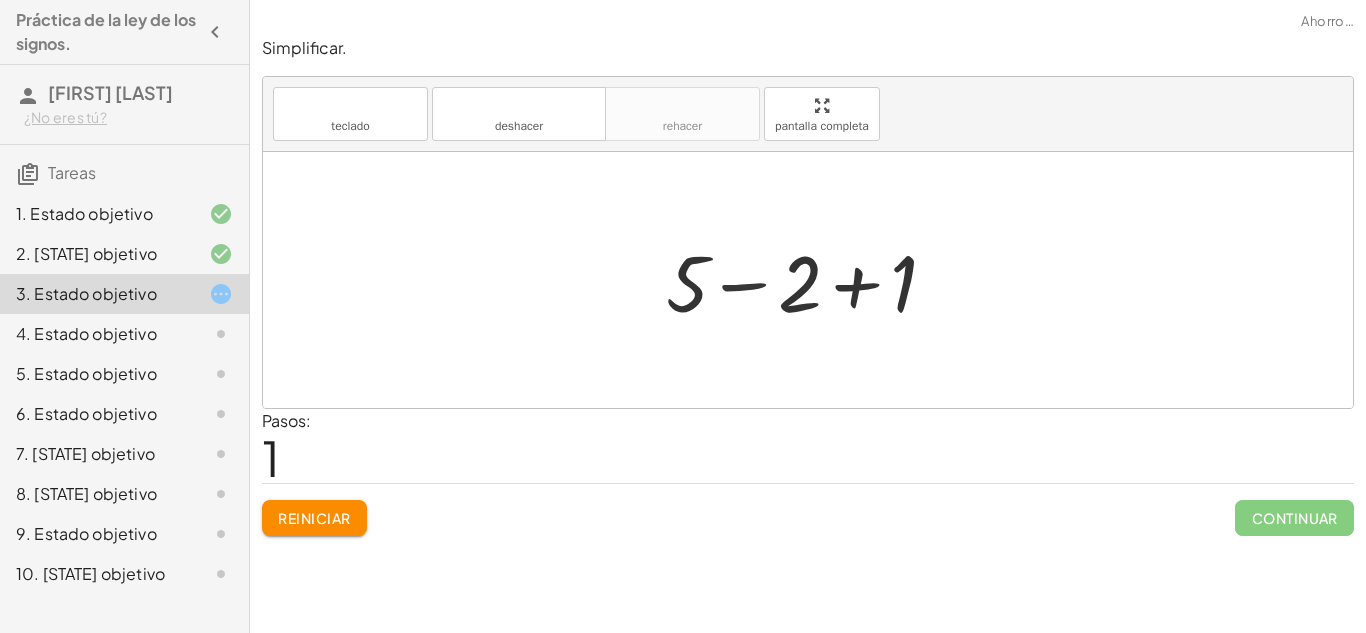 click at bounding box center [815, 280] 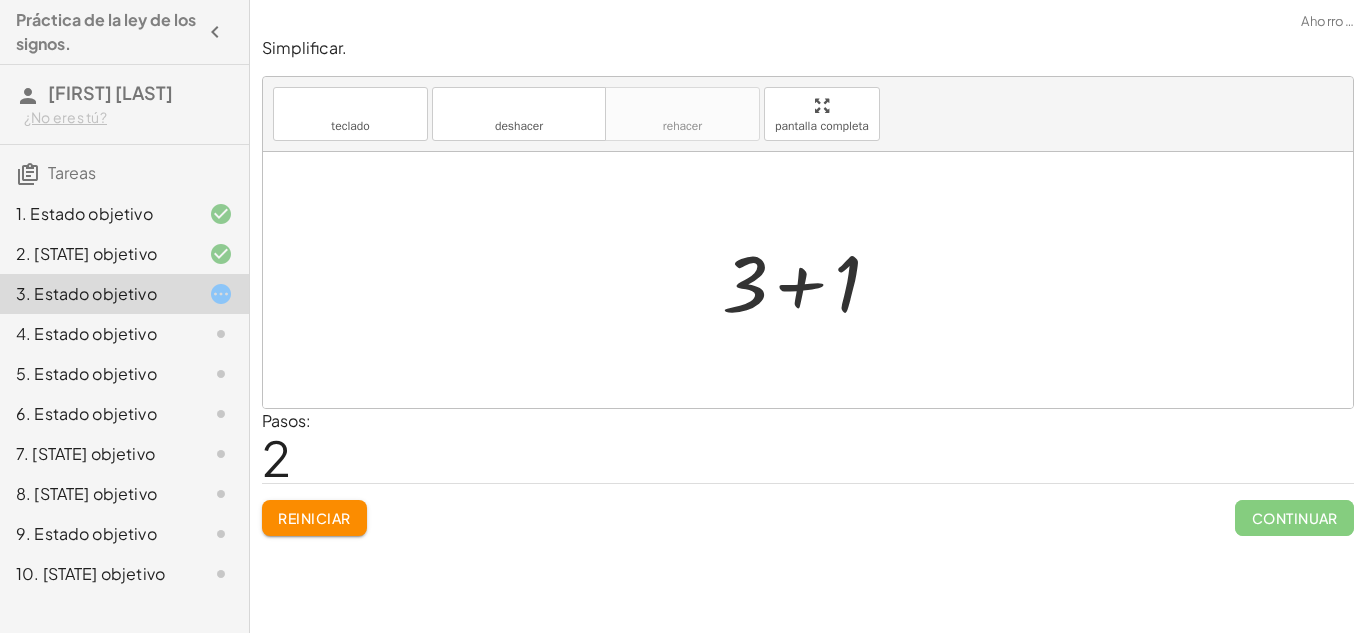 click at bounding box center (815, 280) 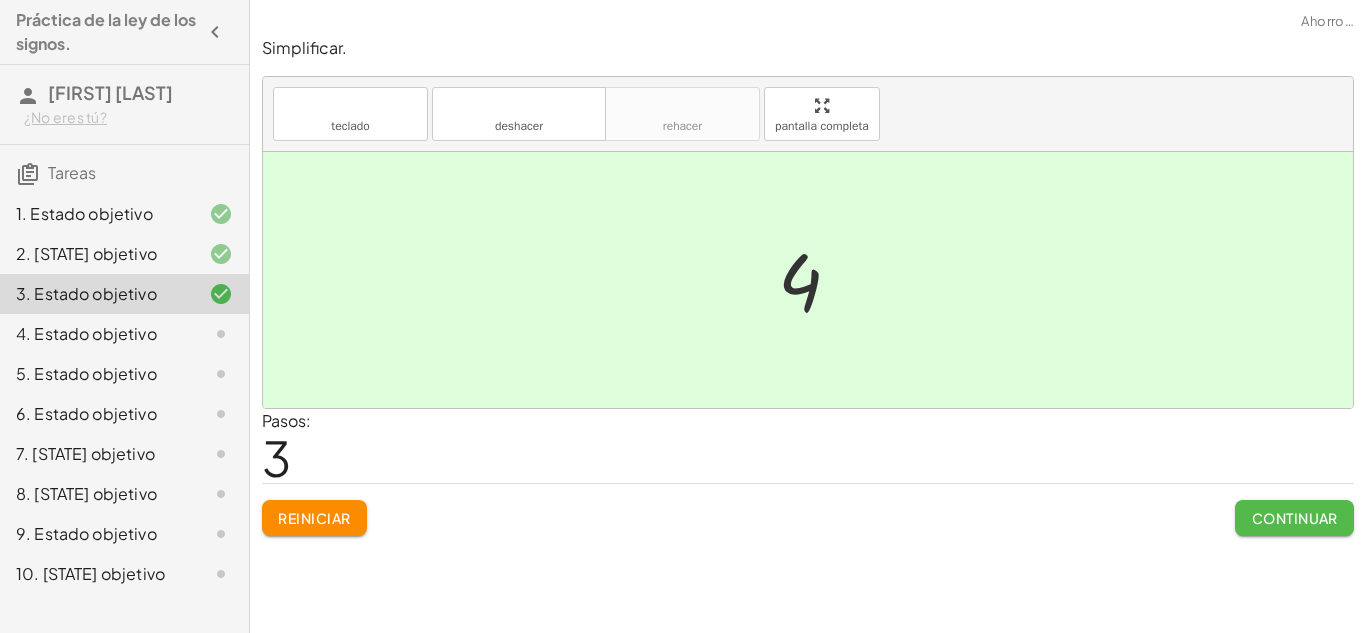 click on "Continuar" at bounding box center (1295, 518) 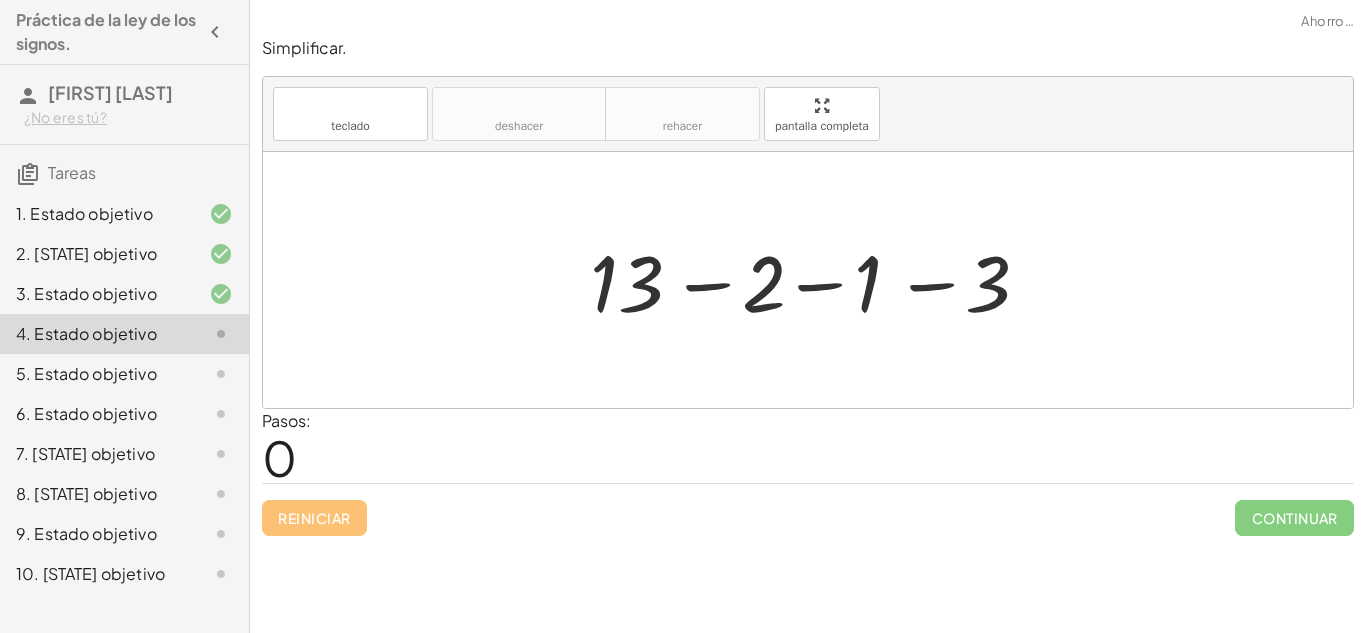 click at bounding box center (815, 280) 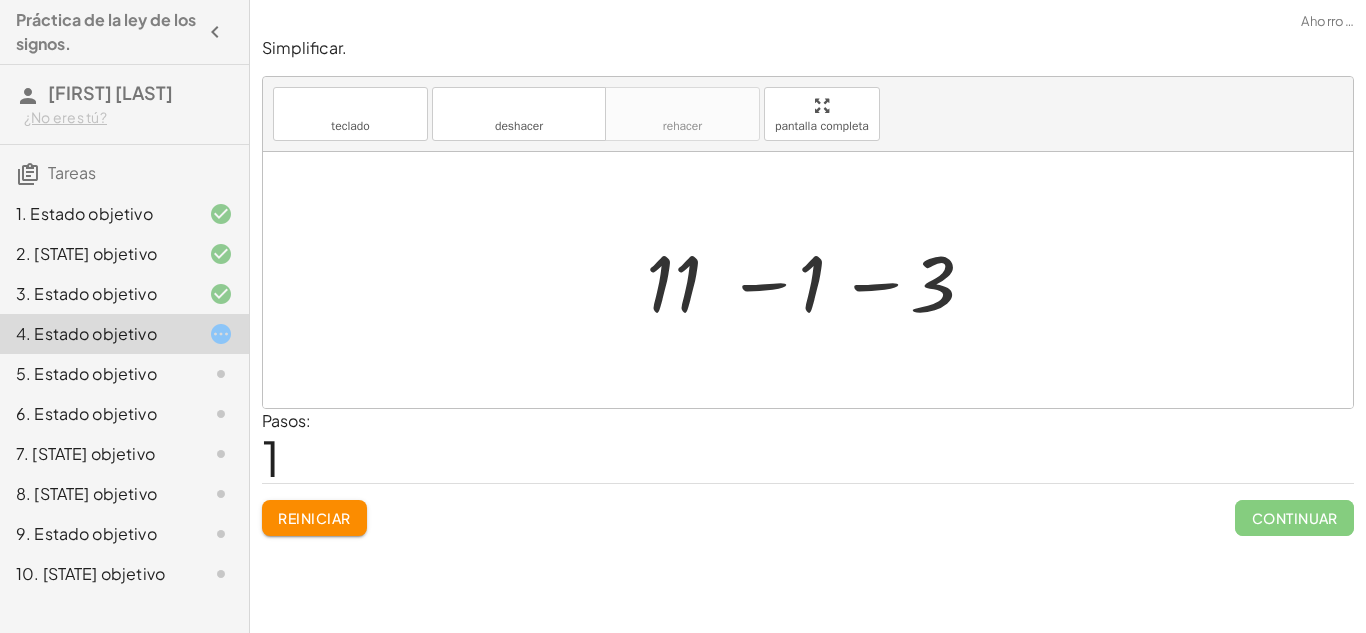 click at bounding box center (815, 280) 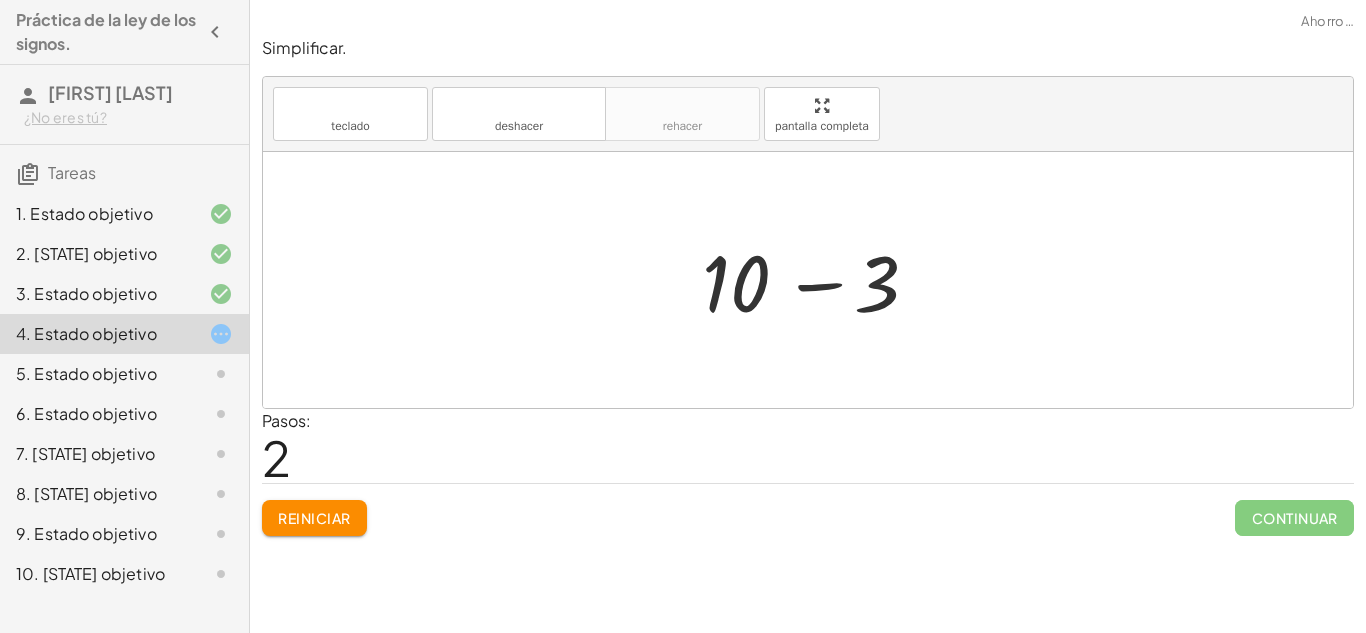 click at bounding box center (815, 280) 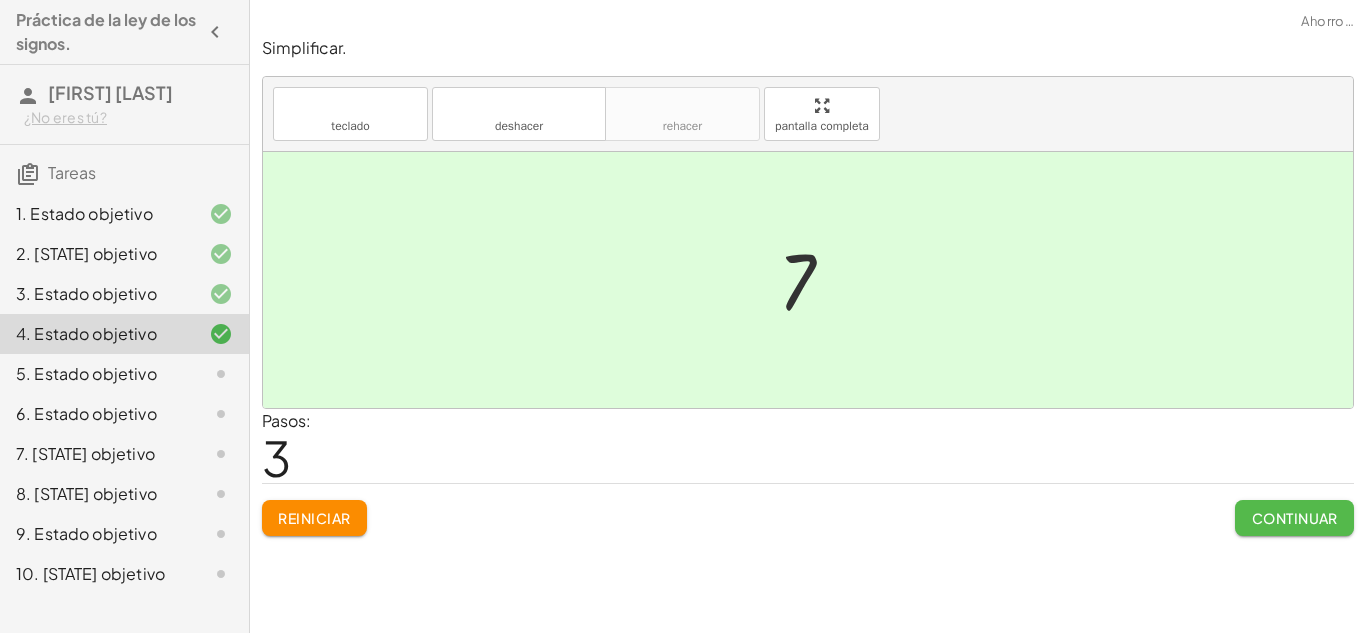 click on "Continuar" at bounding box center (1295, 518) 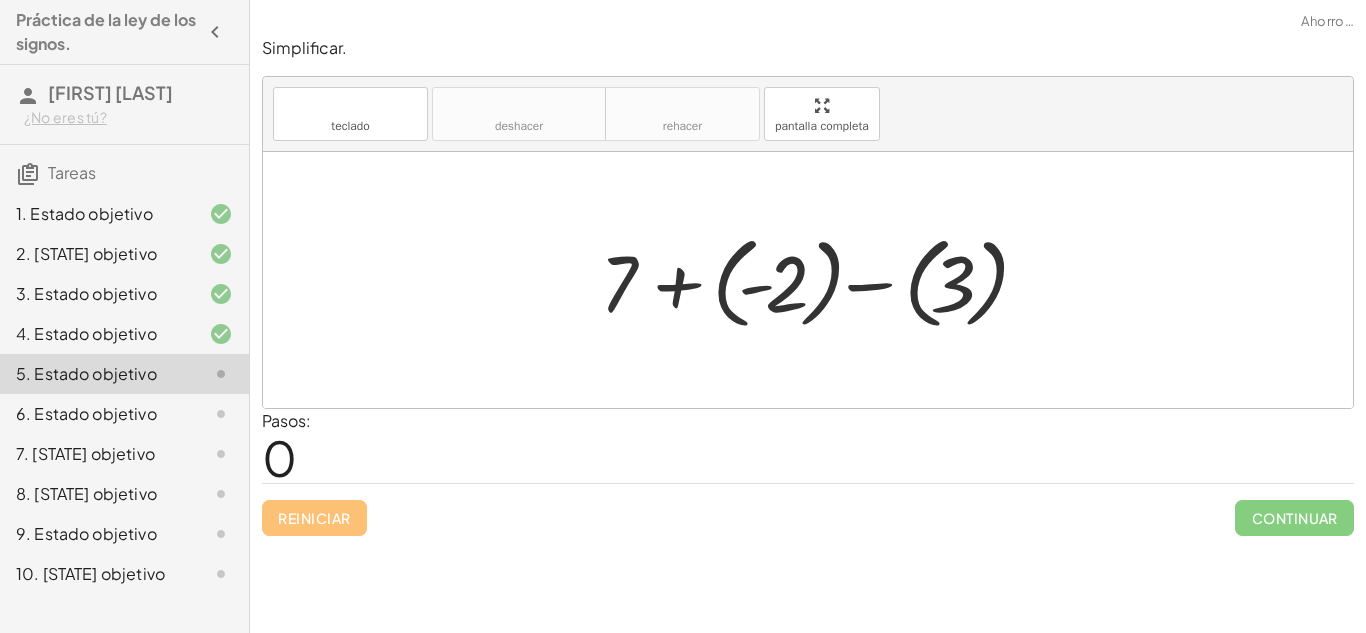 click at bounding box center (816, 280) 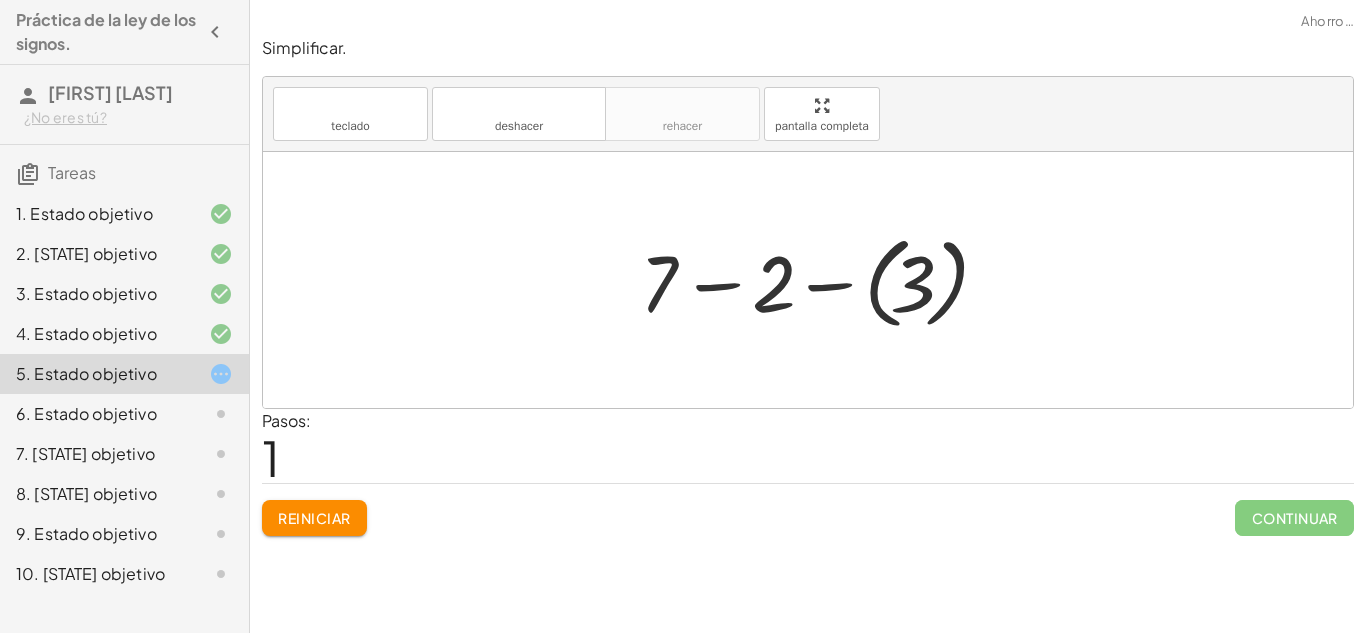 click at bounding box center [816, 280] 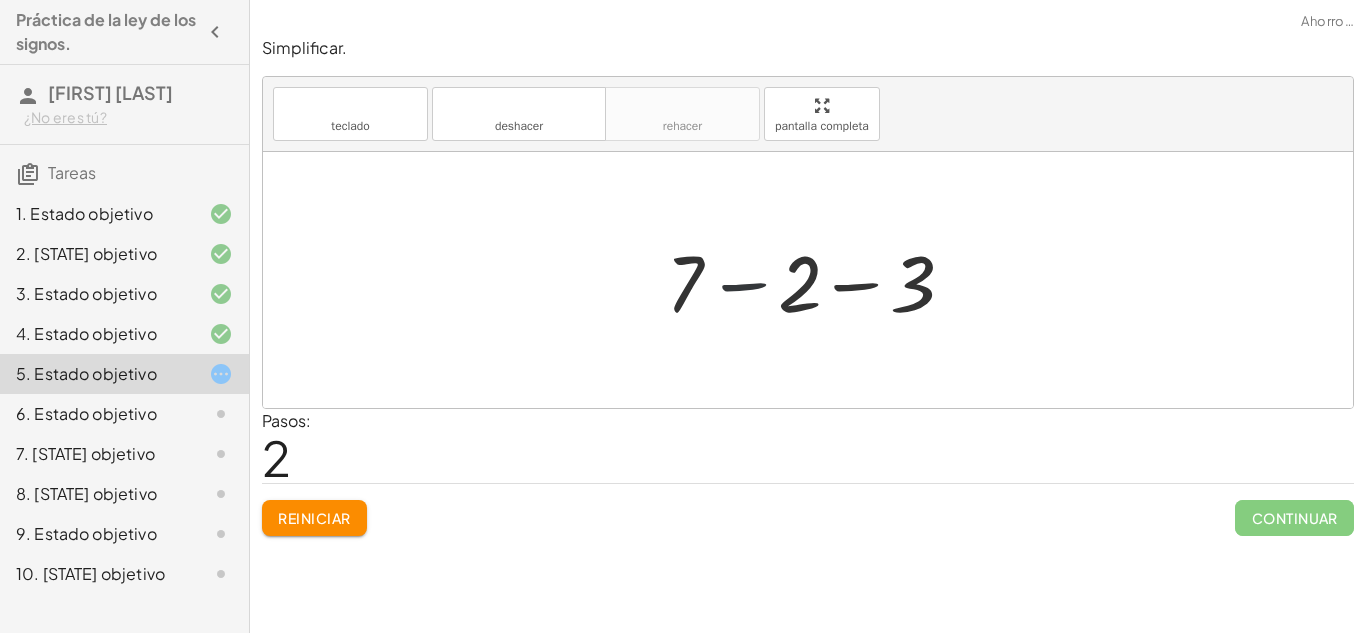 click at bounding box center (815, 280) 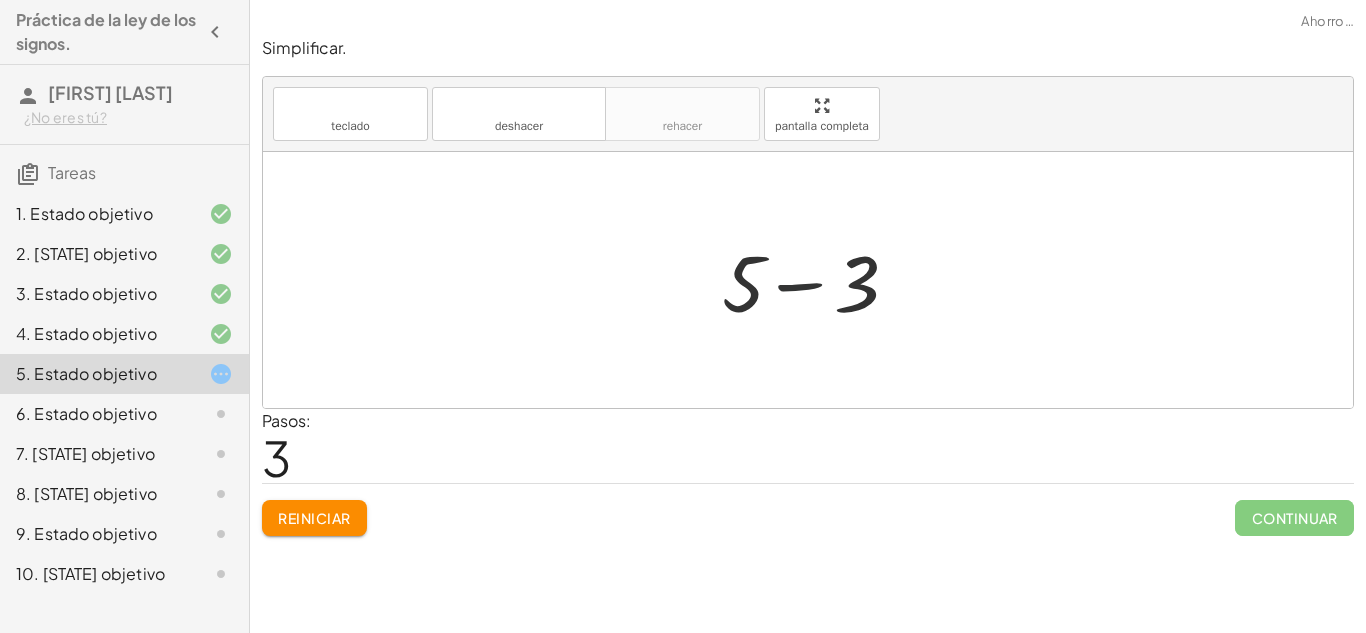 click at bounding box center [815, 280] 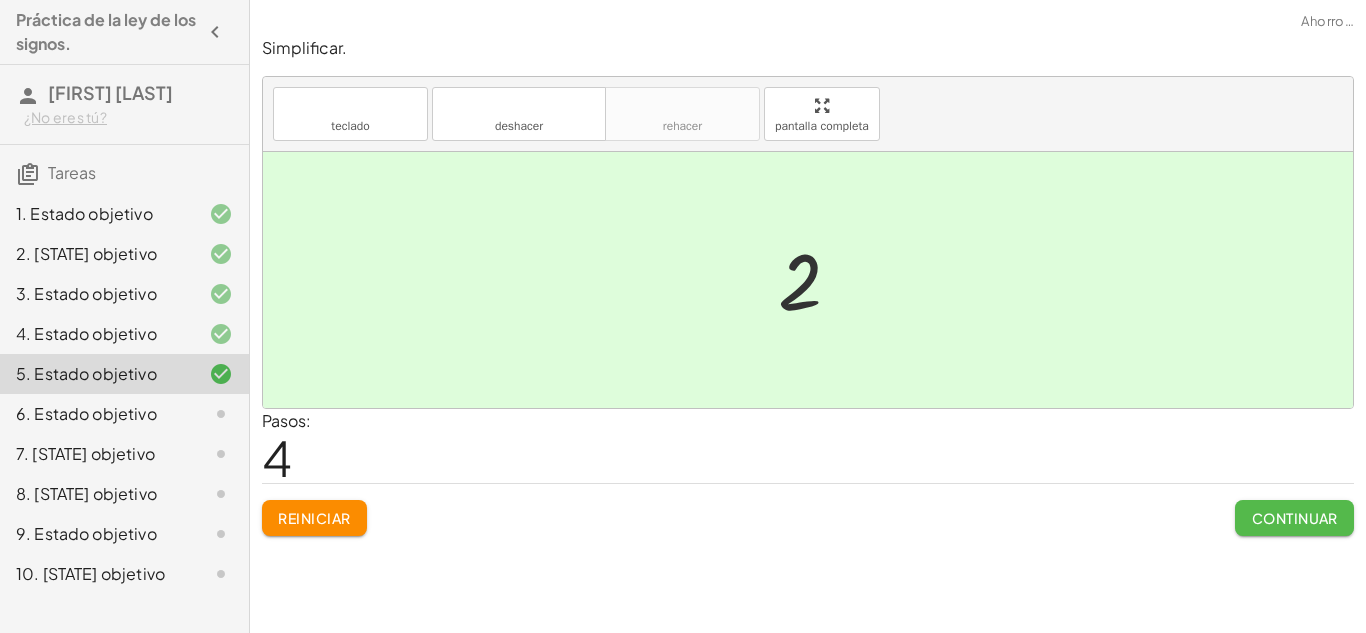 click on "Continuar" at bounding box center [1294, 518] 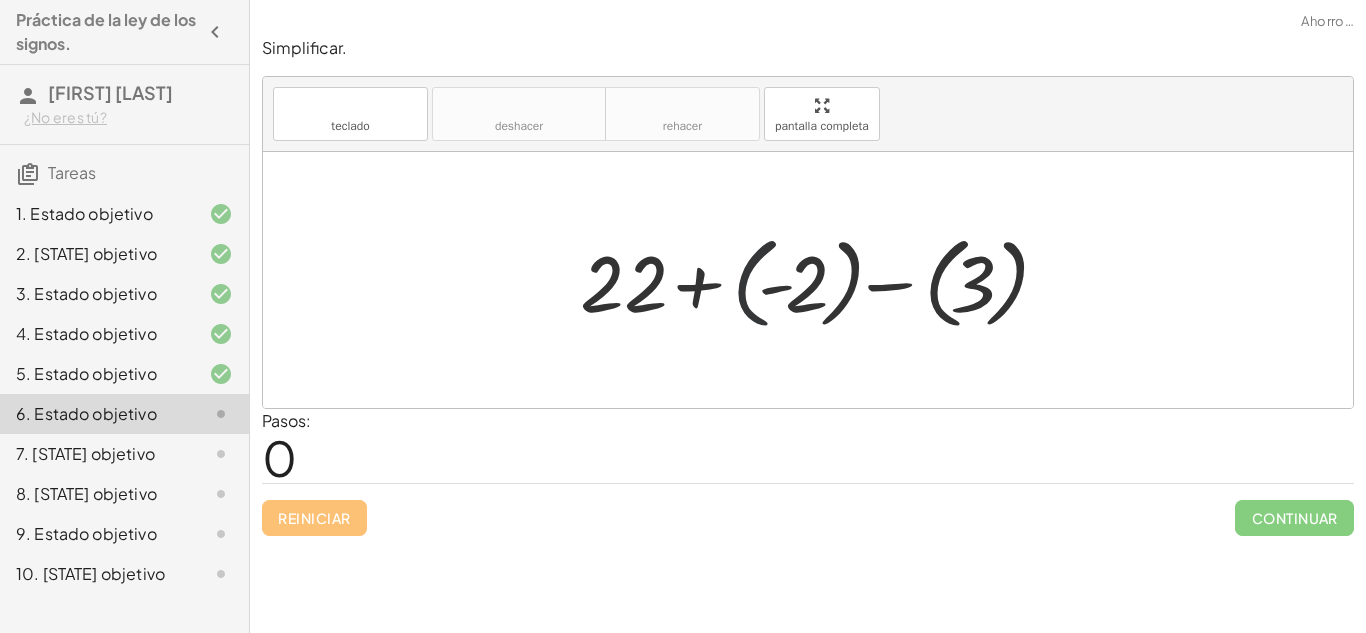 click at bounding box center [816, 280] 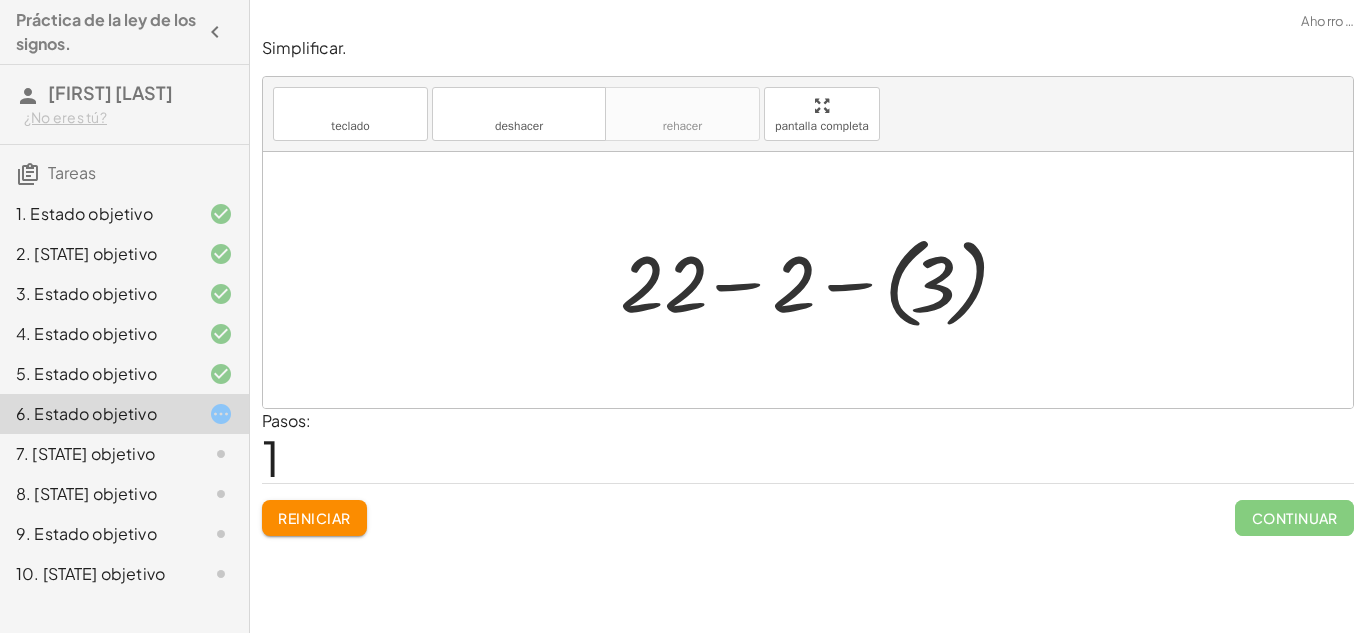 click at bounding box center [816, 280] 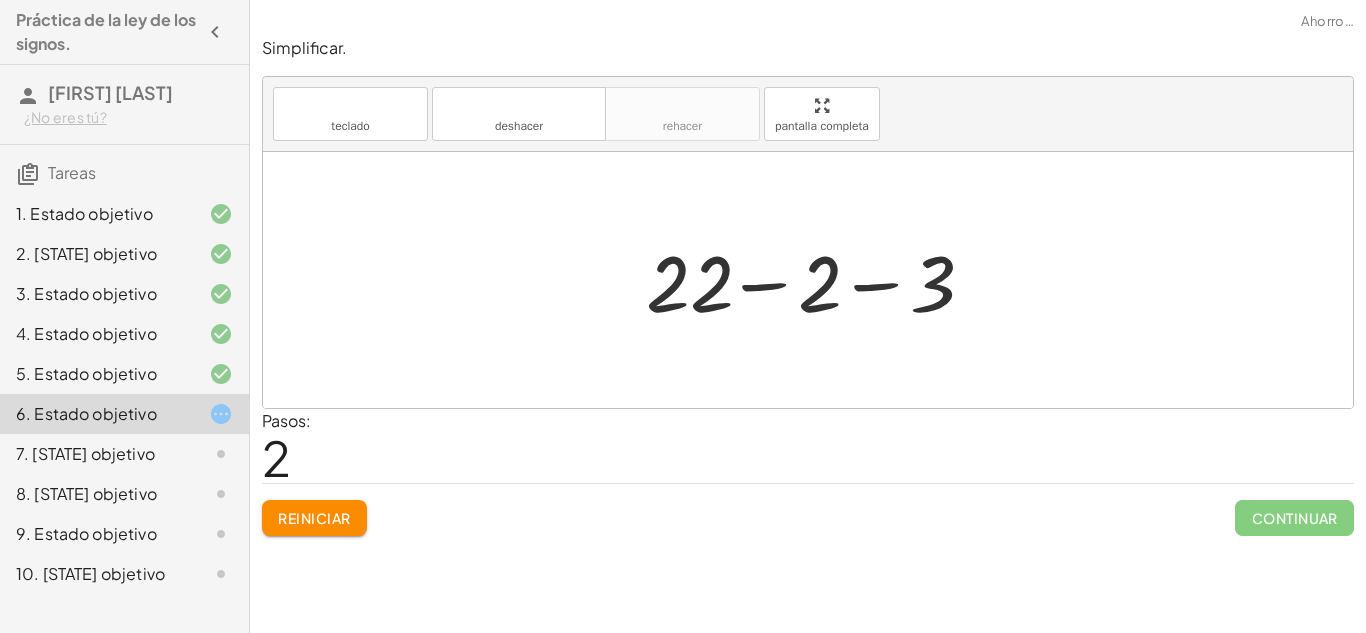 click at bounding box center [815, 280] 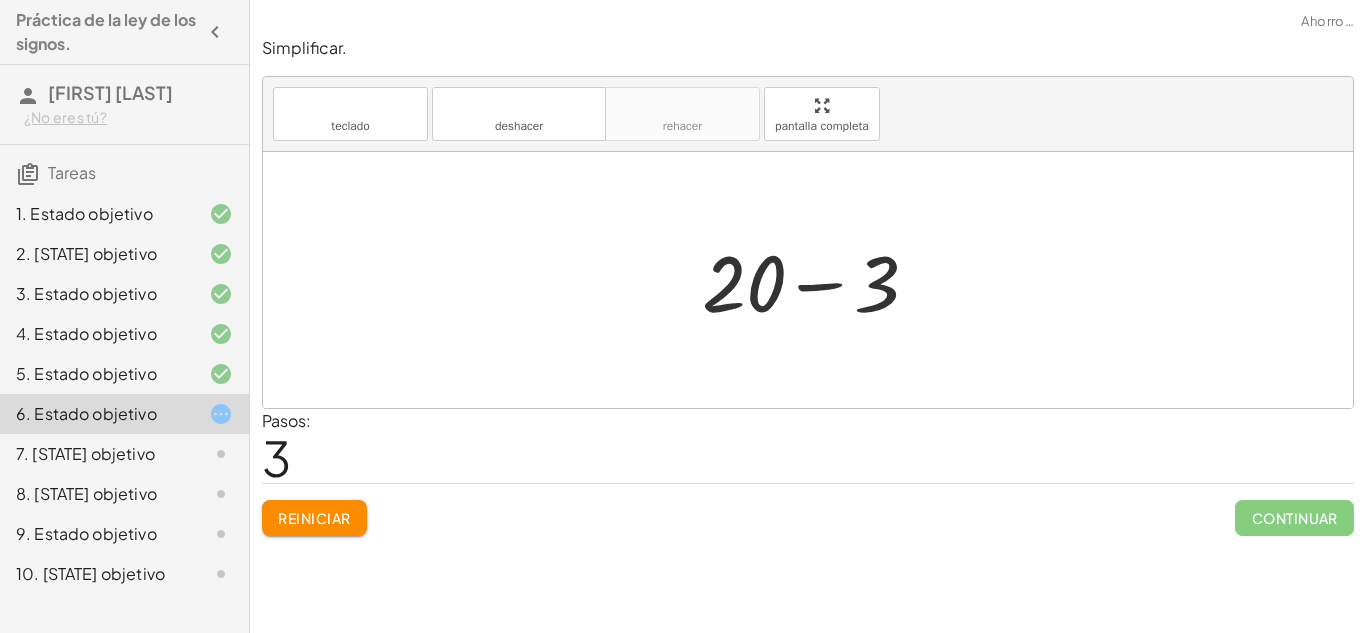 click at bounding box center [815, 280] 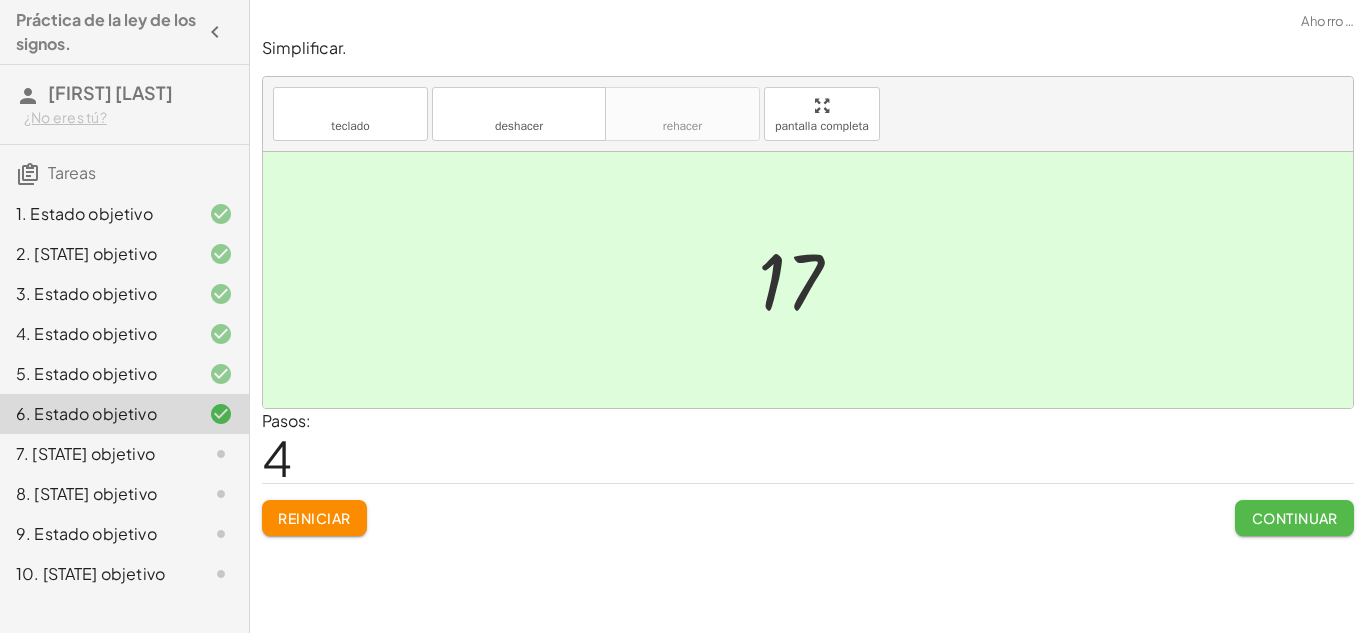 click on "Continuar" at bounding box center (1295, 518) 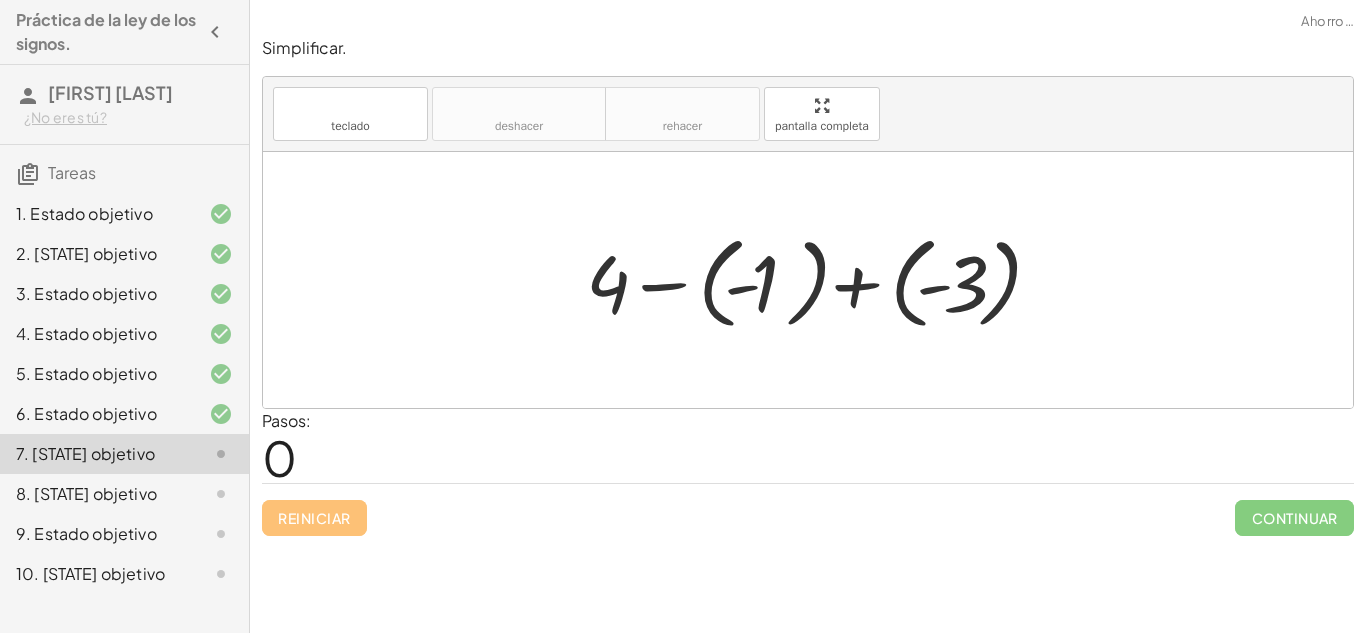 click at bounding box center [815, 280] 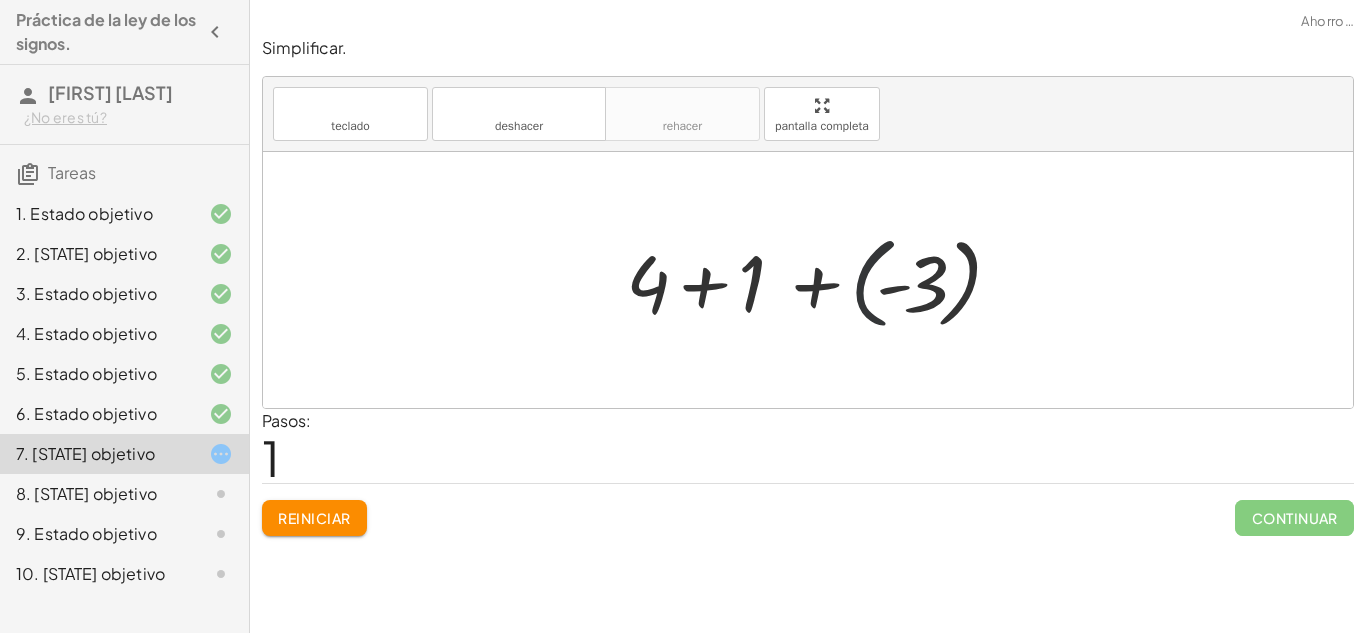 click at bounding box center [815, 280] 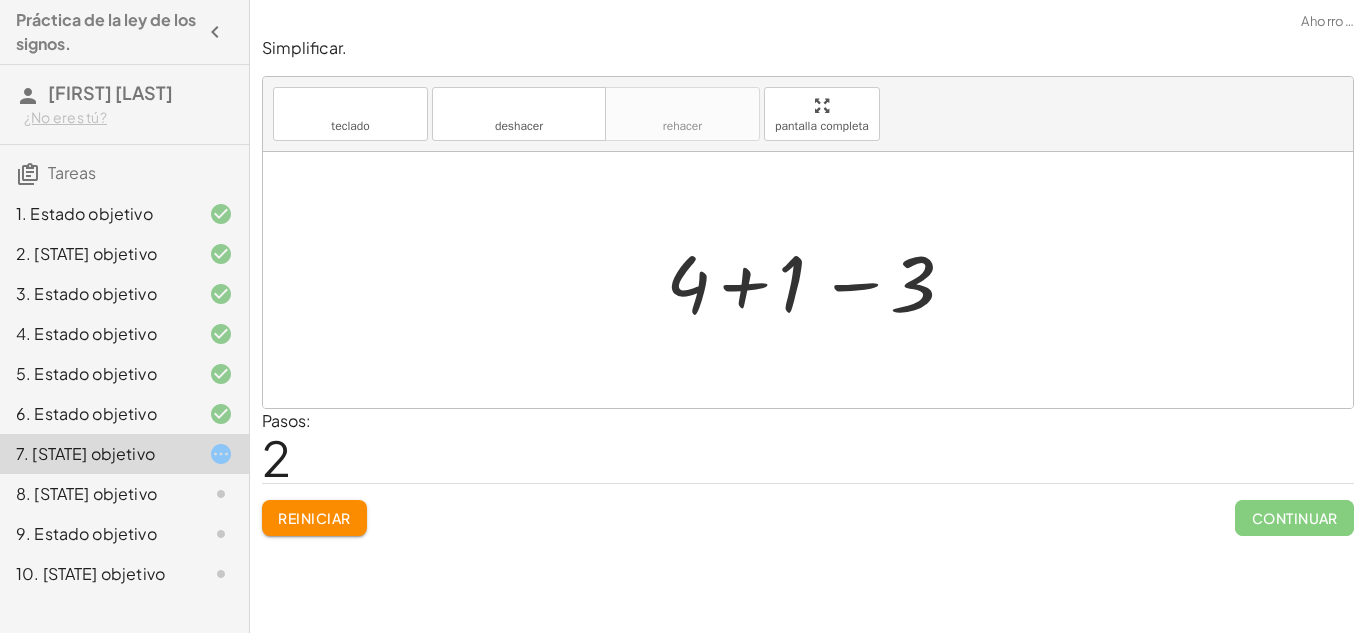click at bounding box center [815, 280] 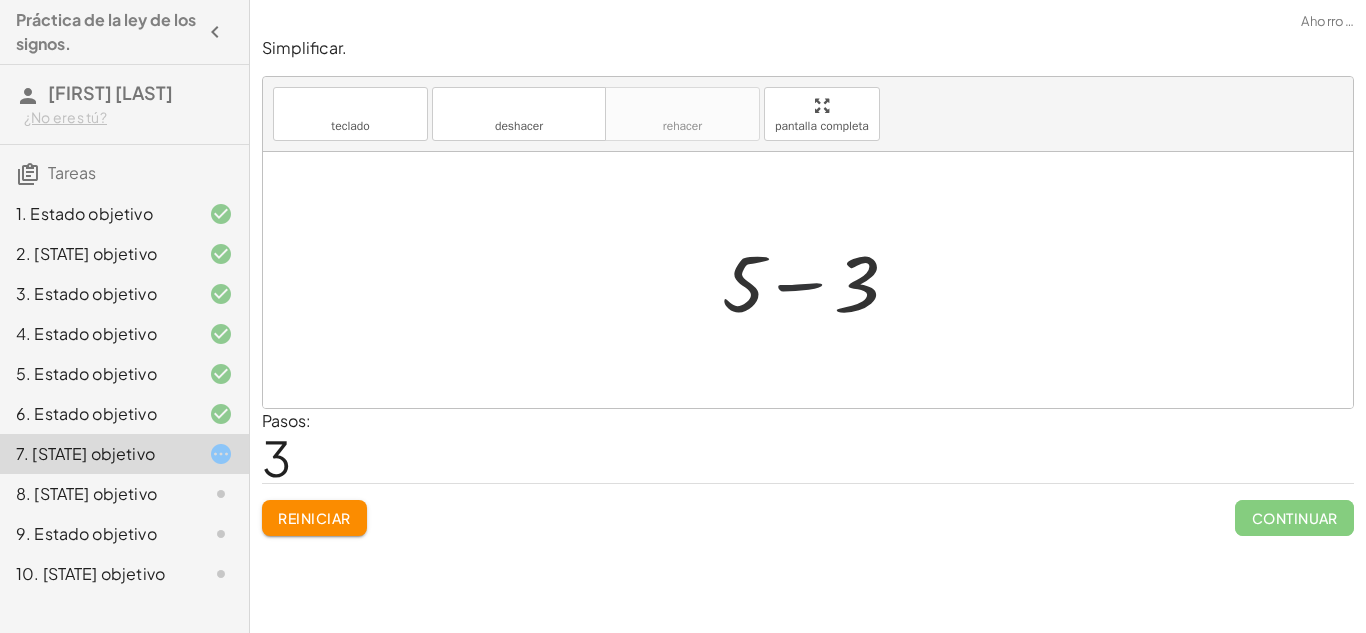 click at bounding box center [815, 280] 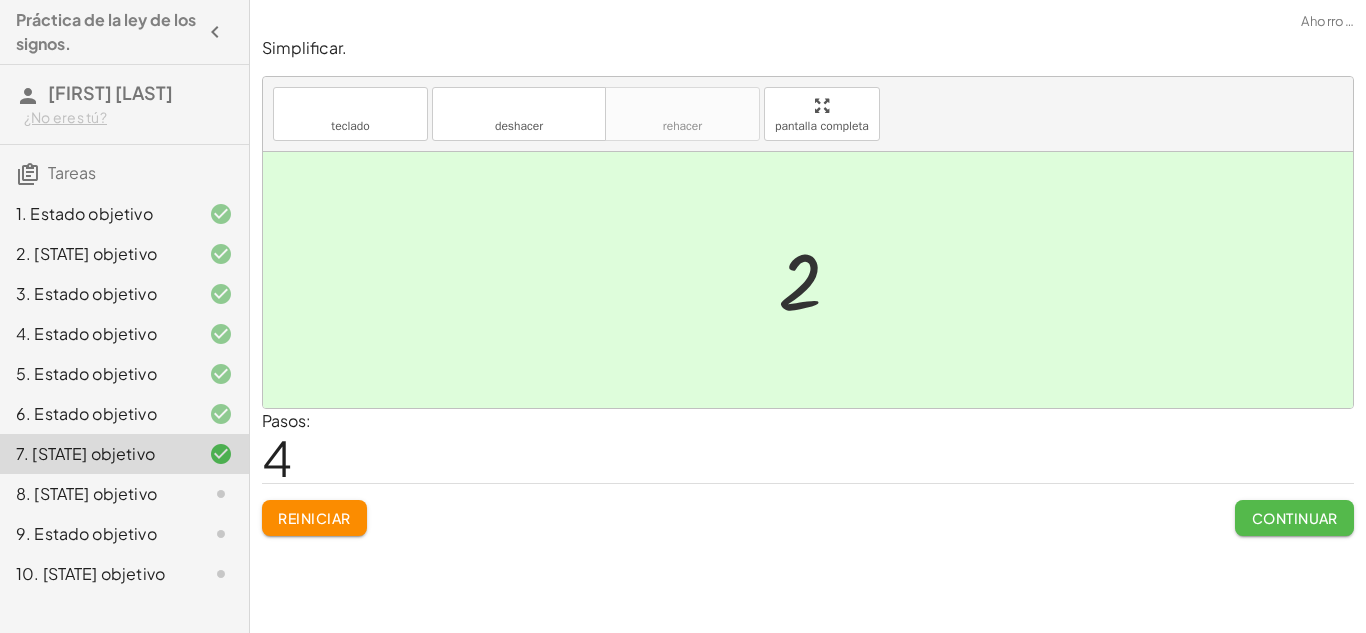 click on "Continuar" at bounding box center [1295, 518] 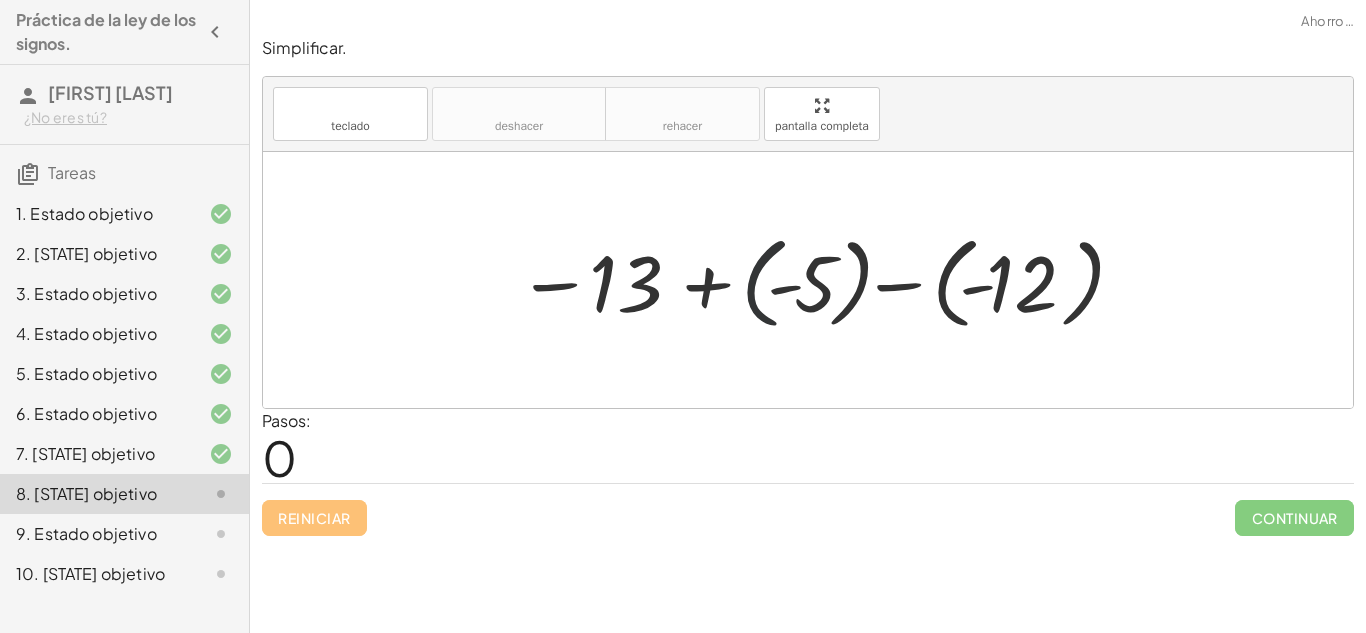 click at bounding box center (815, 280) 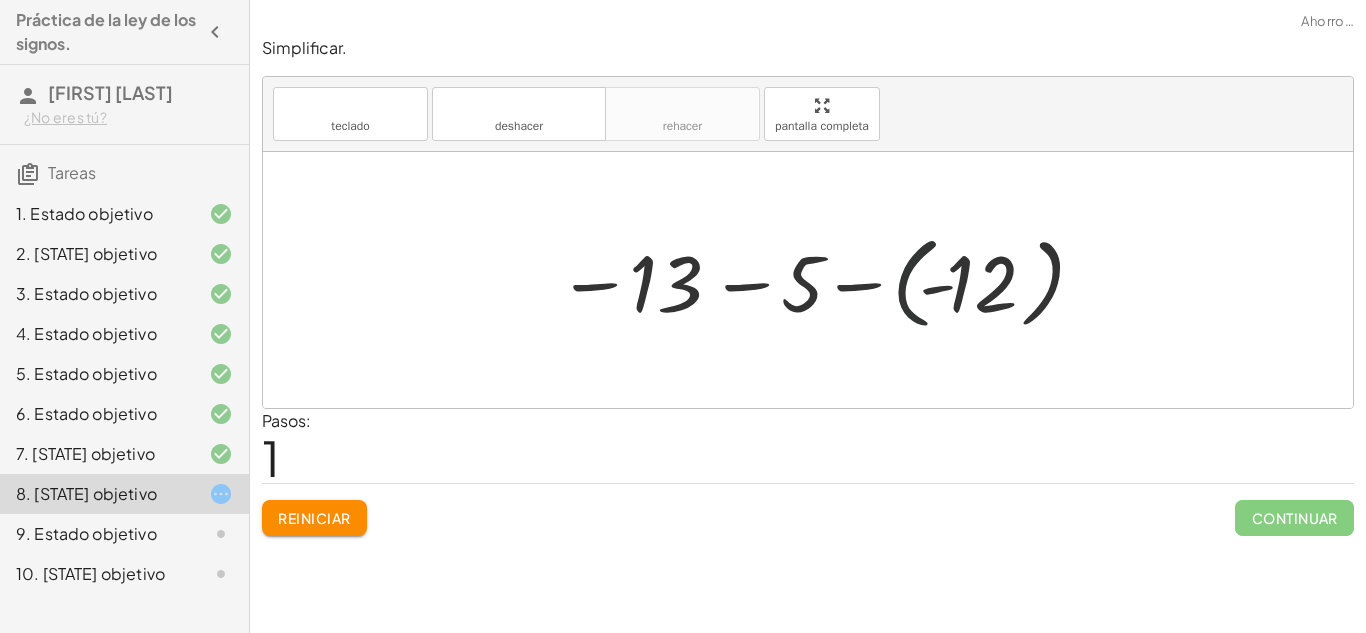 click at bounding box center (815, 280) 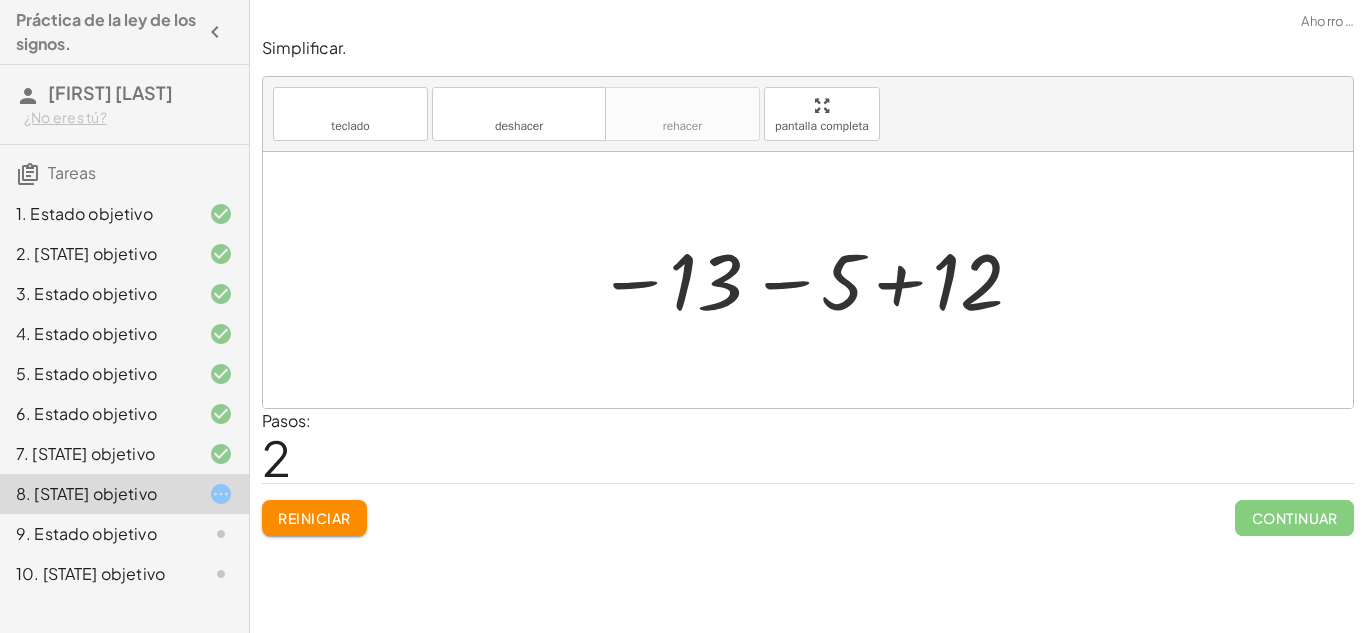 click at bounding box center (815, 280) 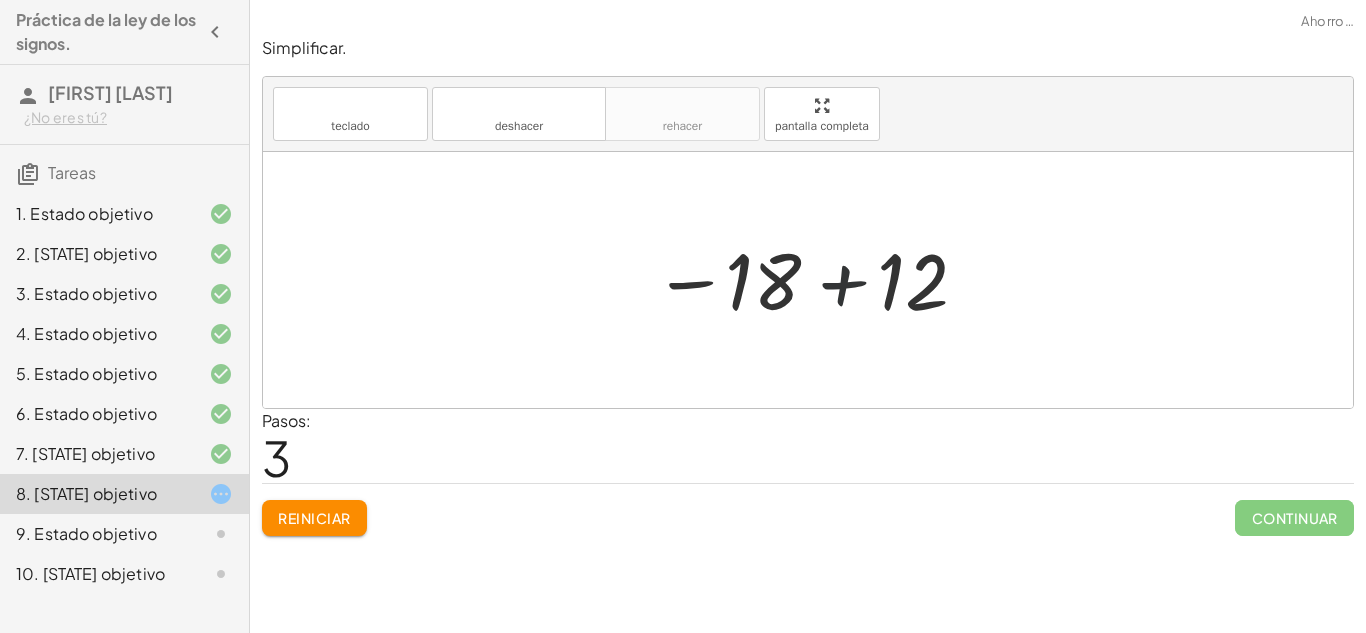 click at bounding box center [815, 280] 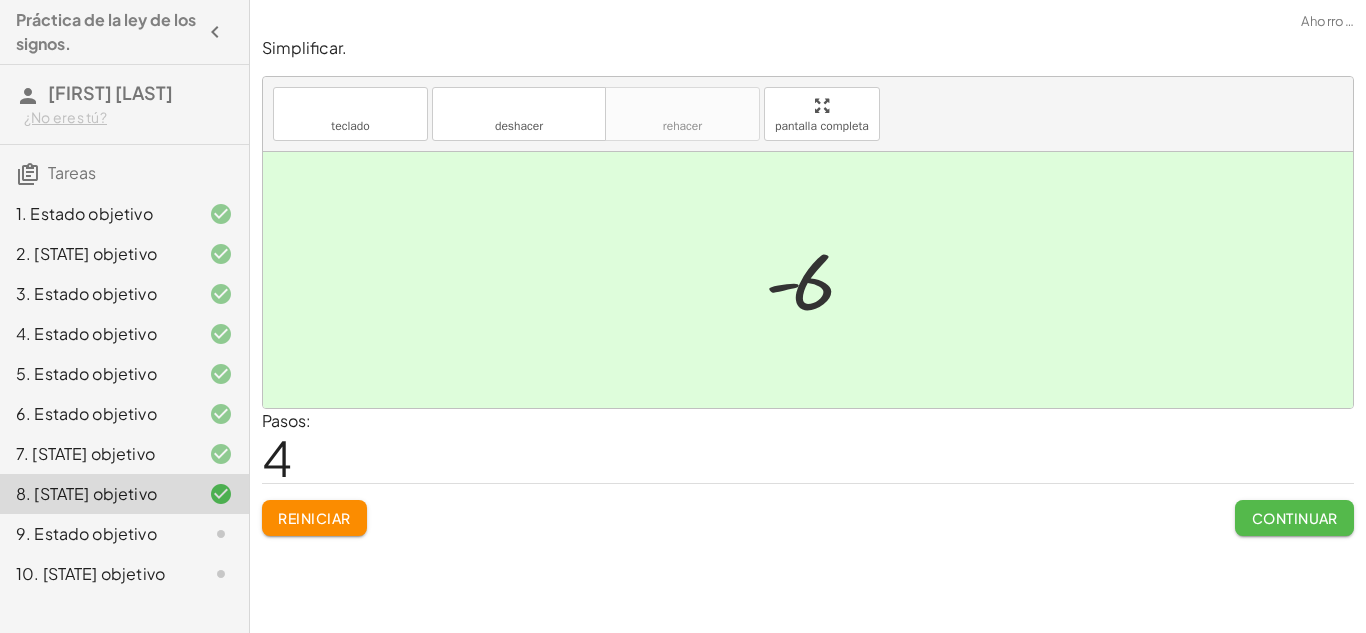 click on "Continuar" at bounding box center [1295, 518] 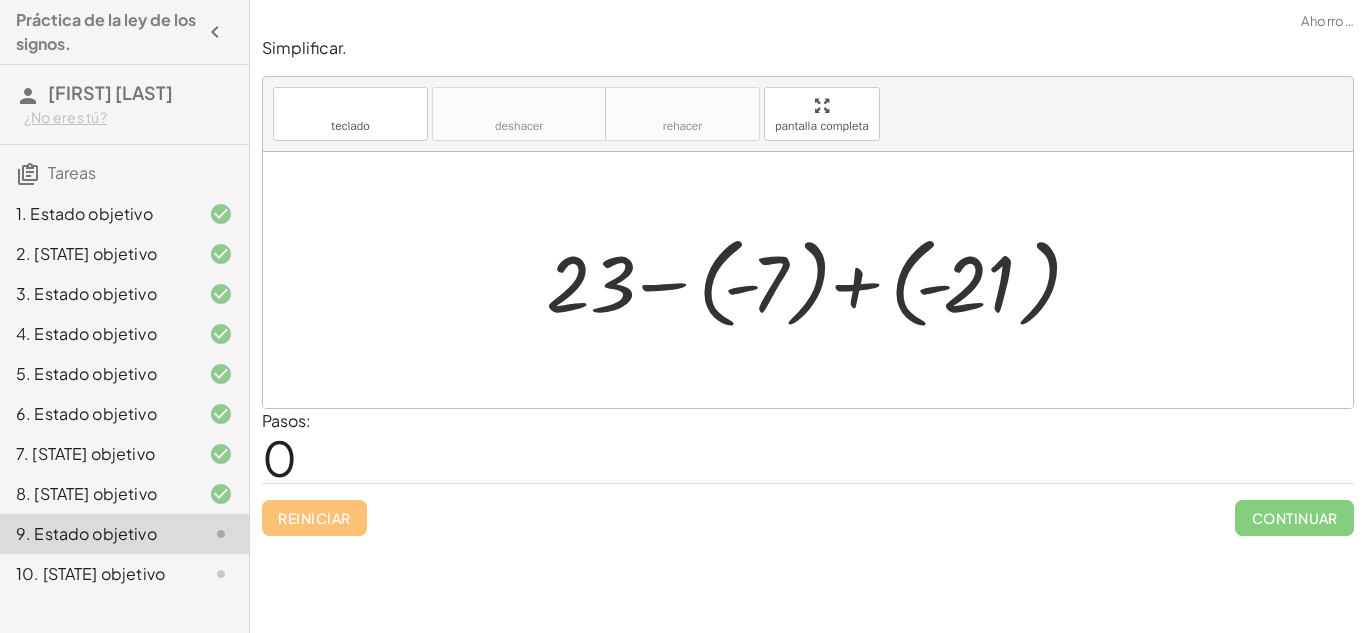 click at bounding box center (815, 280) 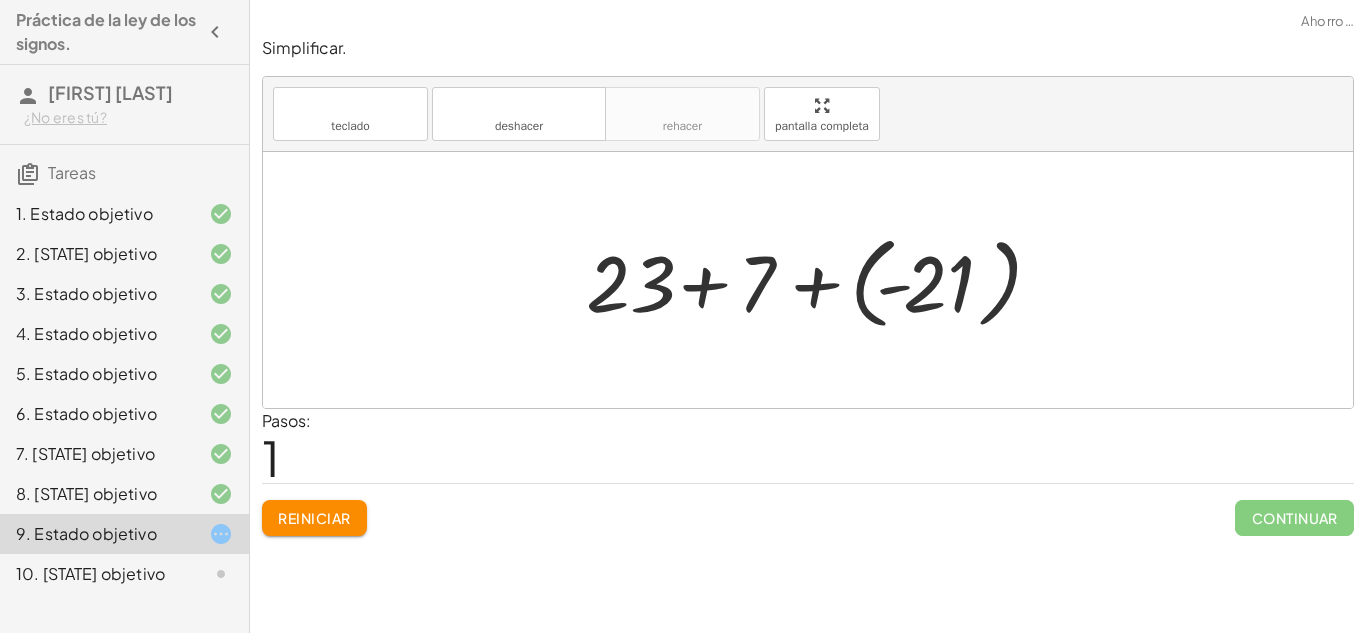 click at bounding box center (815, 280) 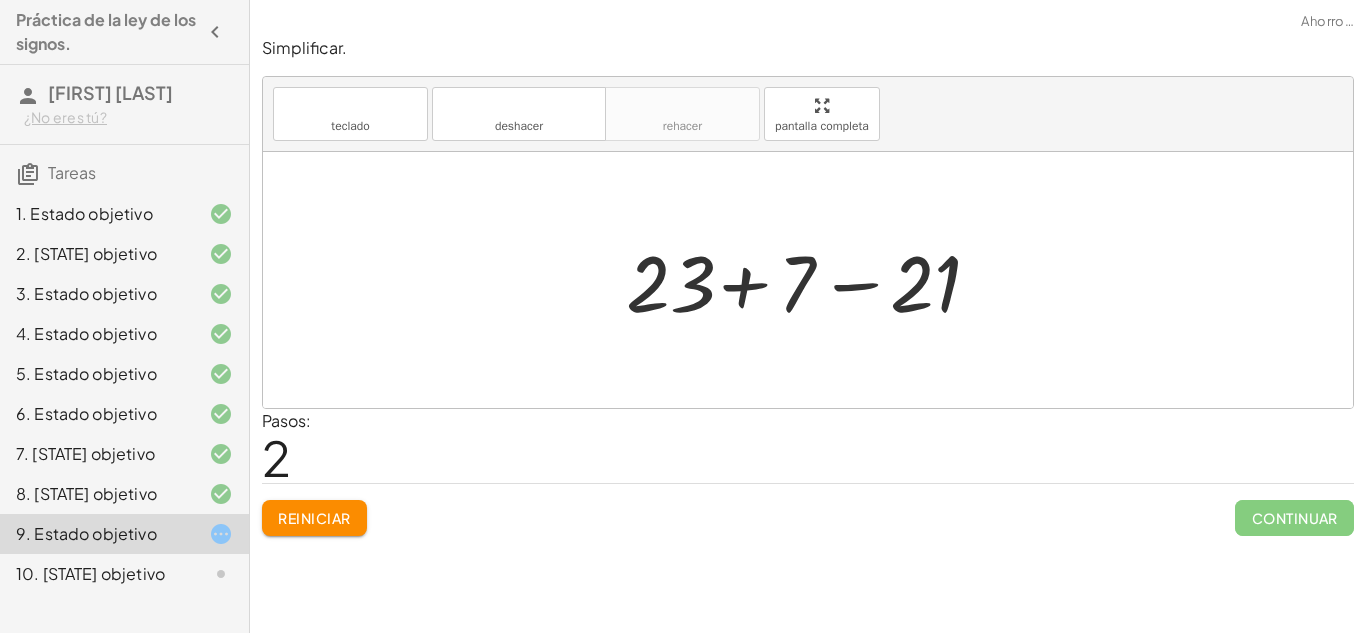 click at bounding box center (815, 280) 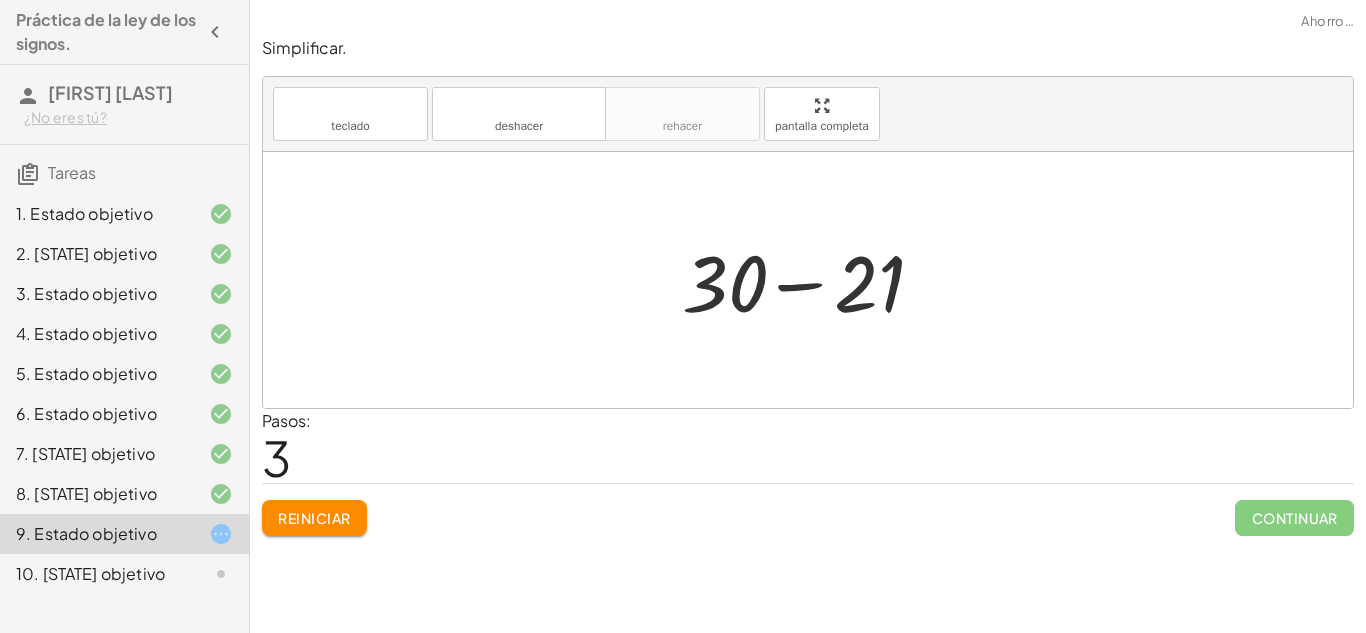 click at bounding box center (815, 280) 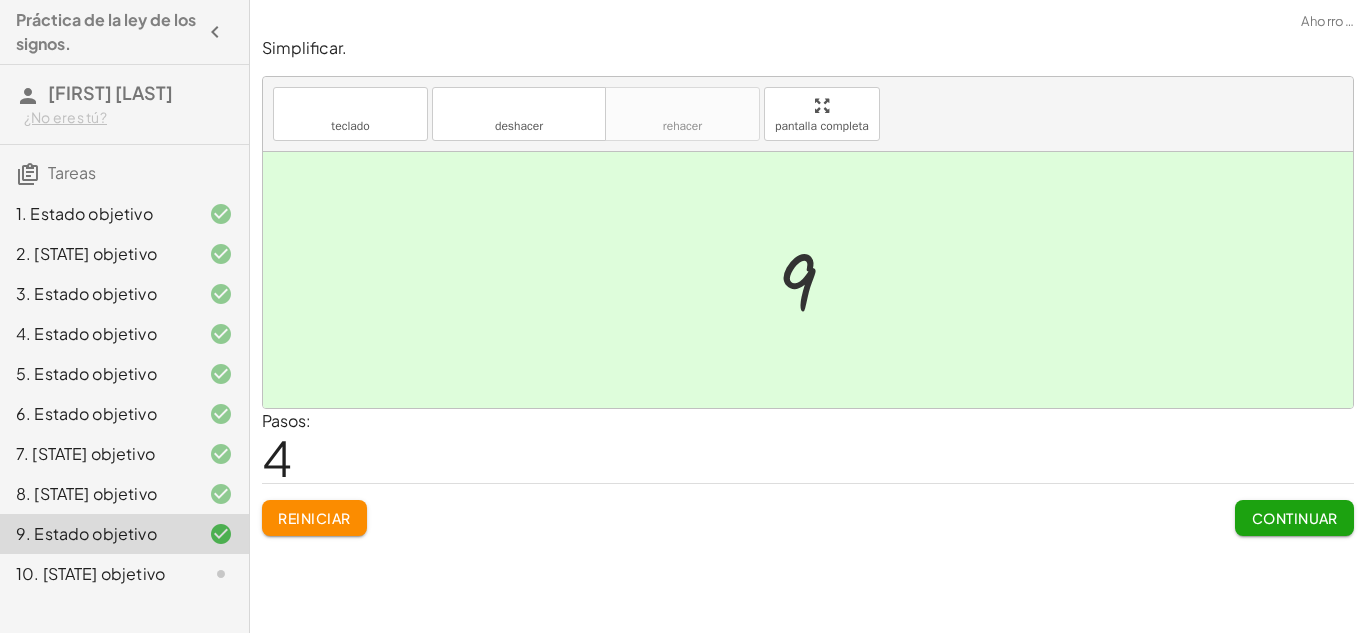click on "Simplificar. teclado teclado deshacer deshacer rehacer rehacer pantalla completa + 23 − ( - 7 ) + ( - 21 ) + 23 + 7 + ( - 21 ) + 23 + 7 − 21 + 30 − 21 9 × Pasos:   4 Reiniciar Continuar" 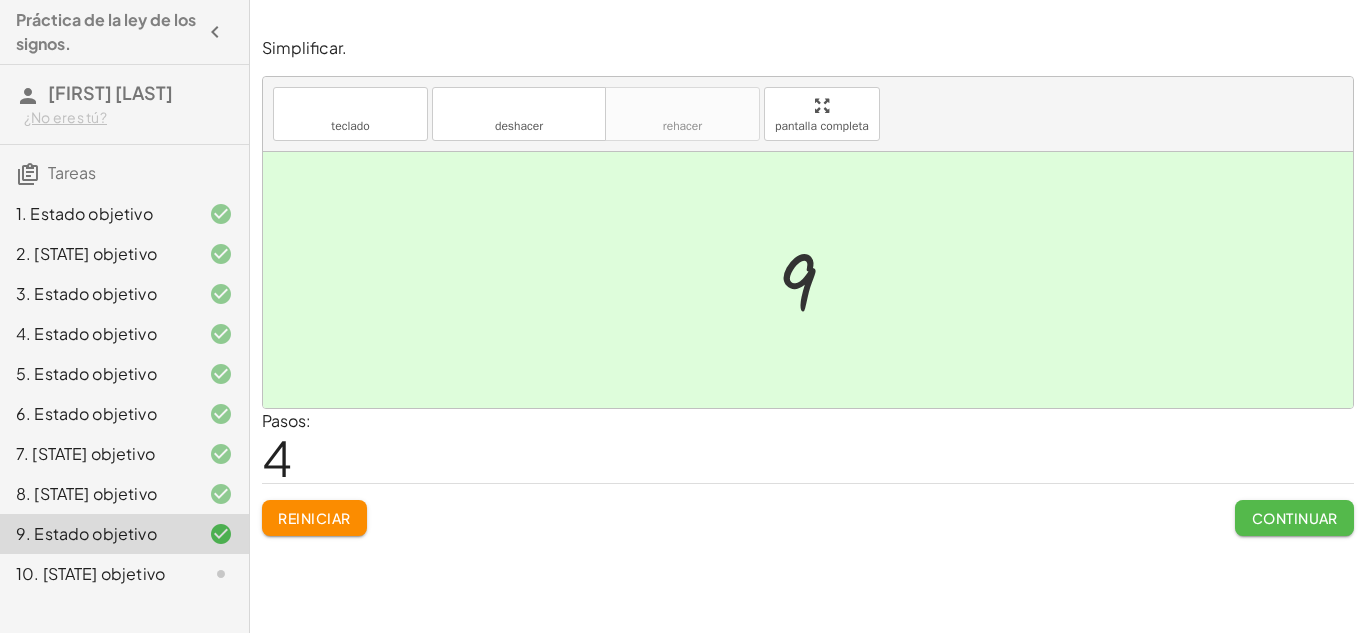 click on "Continuar" at bounding box center [1295, 518] 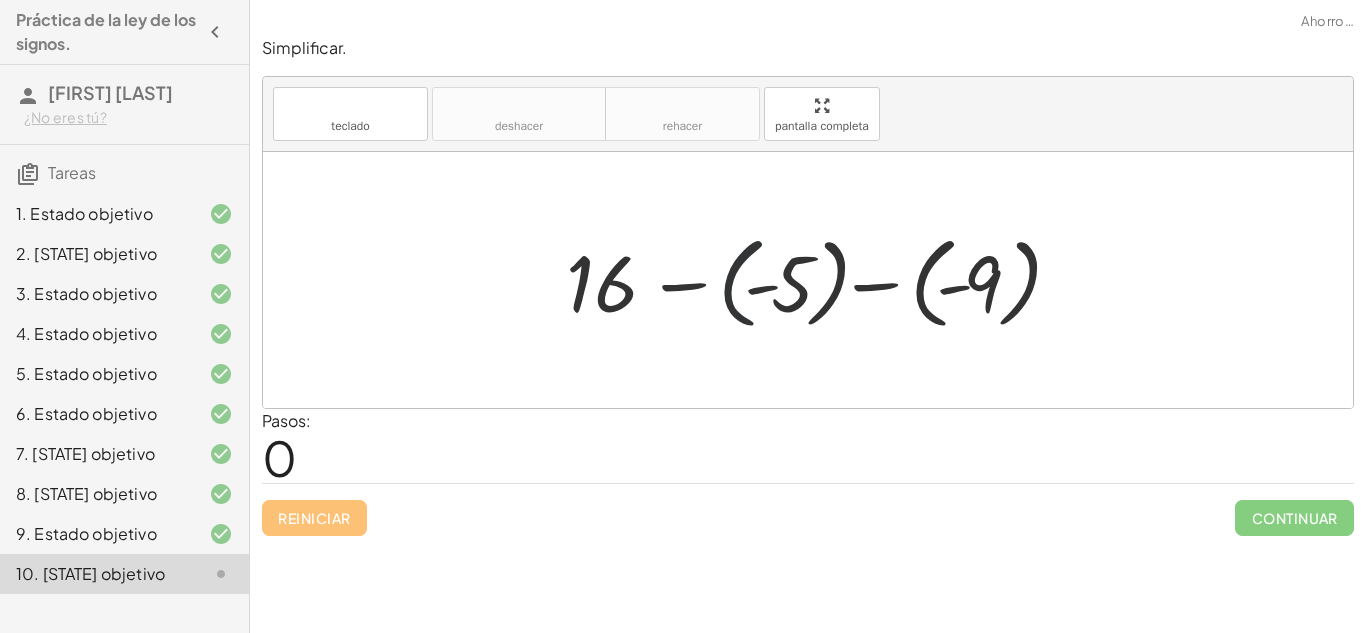 click at bounding box center (815, 280) 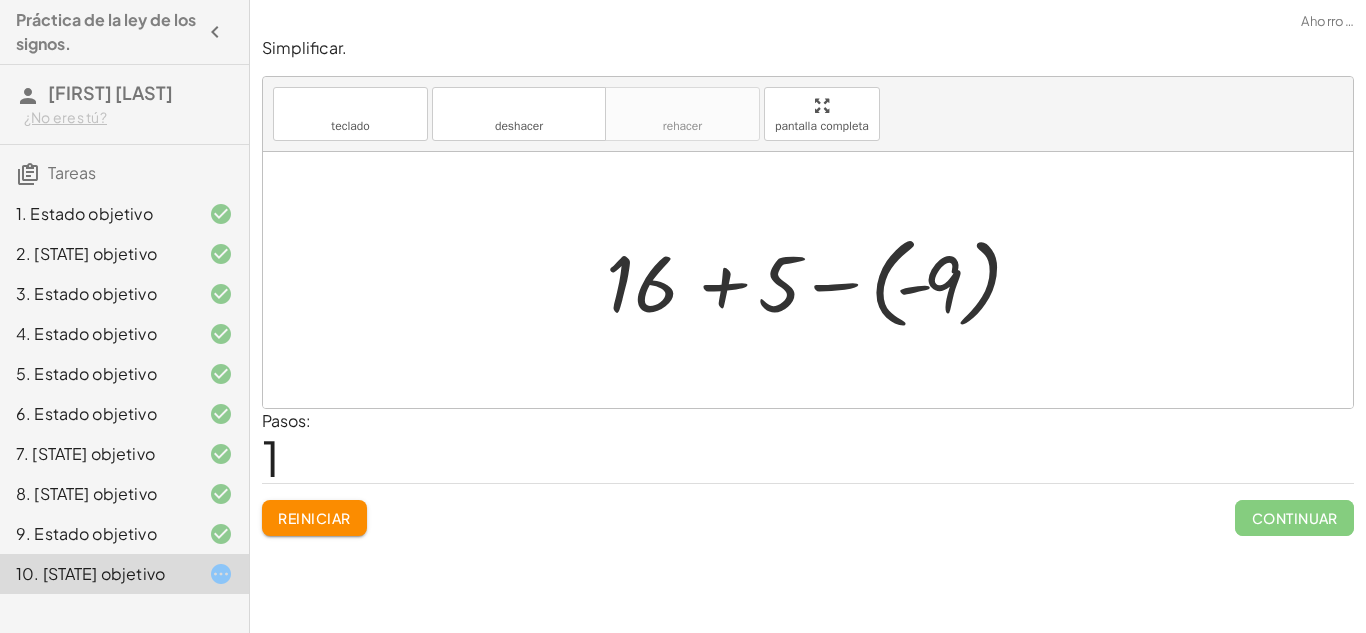 click at bounding box center [815, 280] 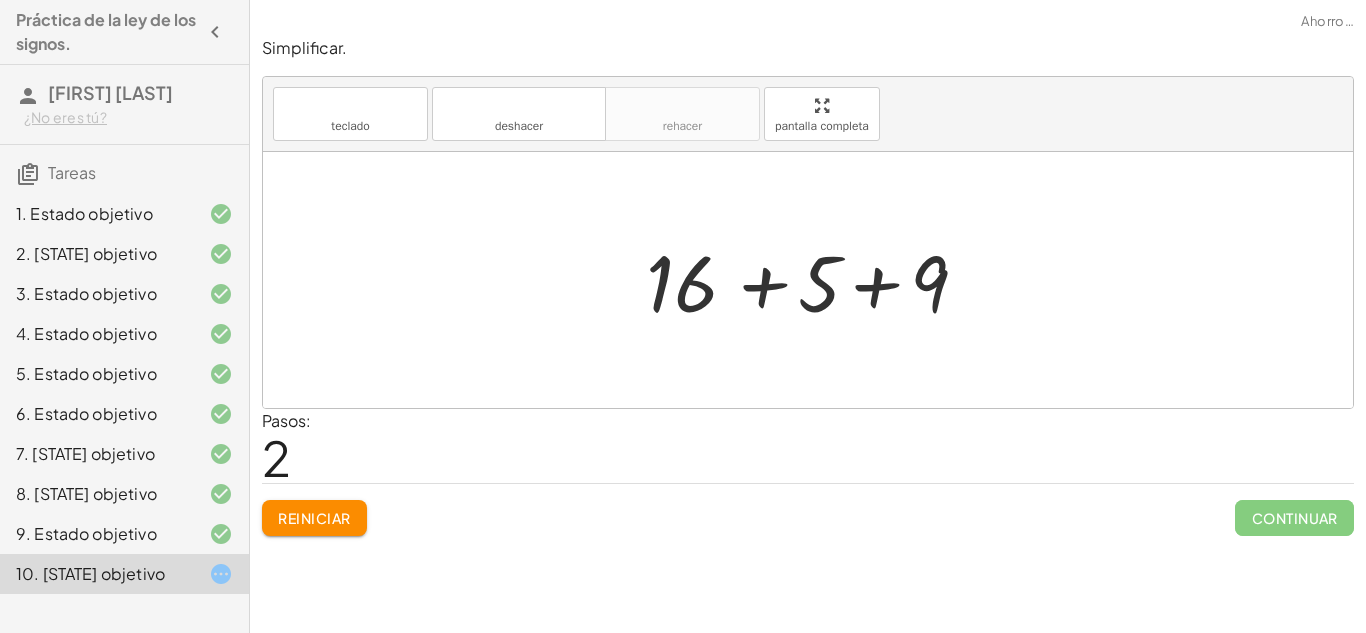 click at bounding box center (815, 280) 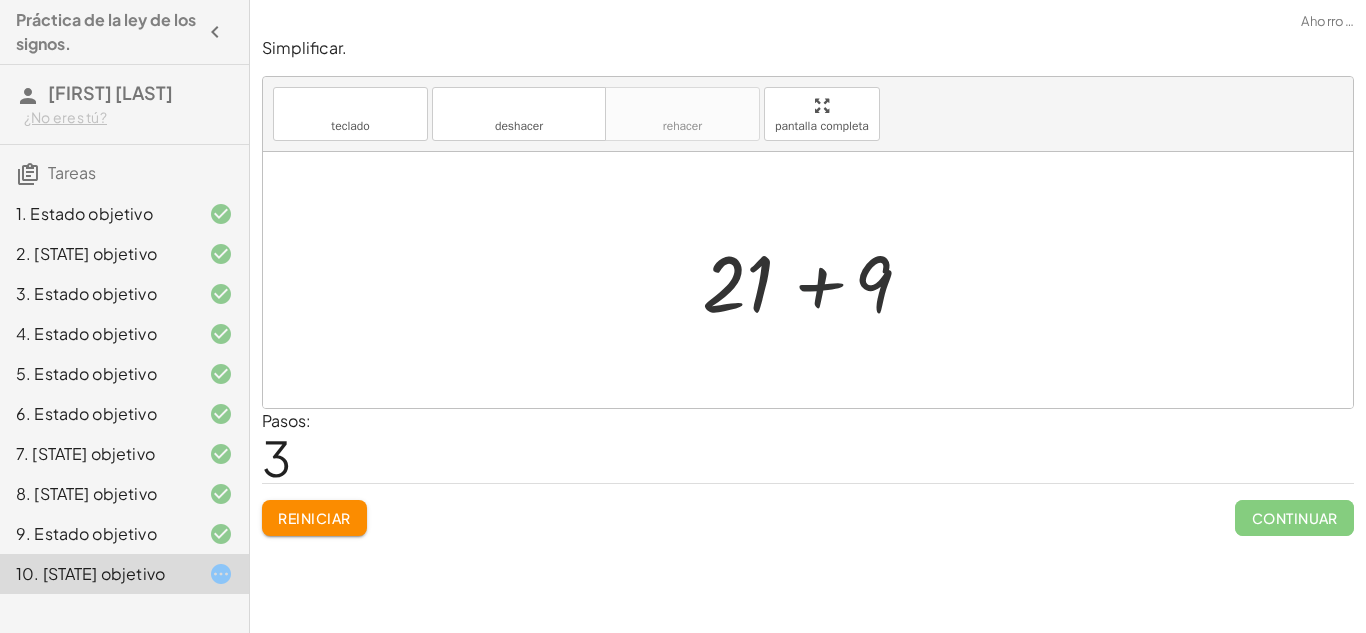 click at bounding box center (815, 280) 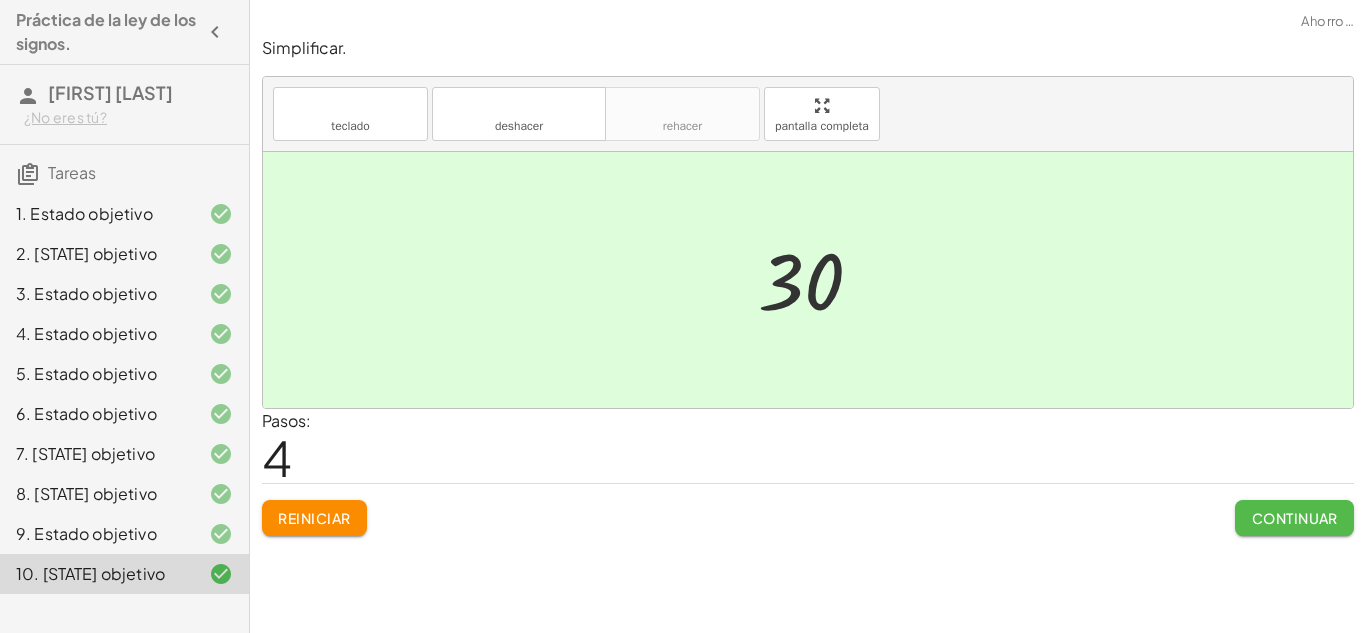 click on "Continuar" at bounding box center [1295, 518] 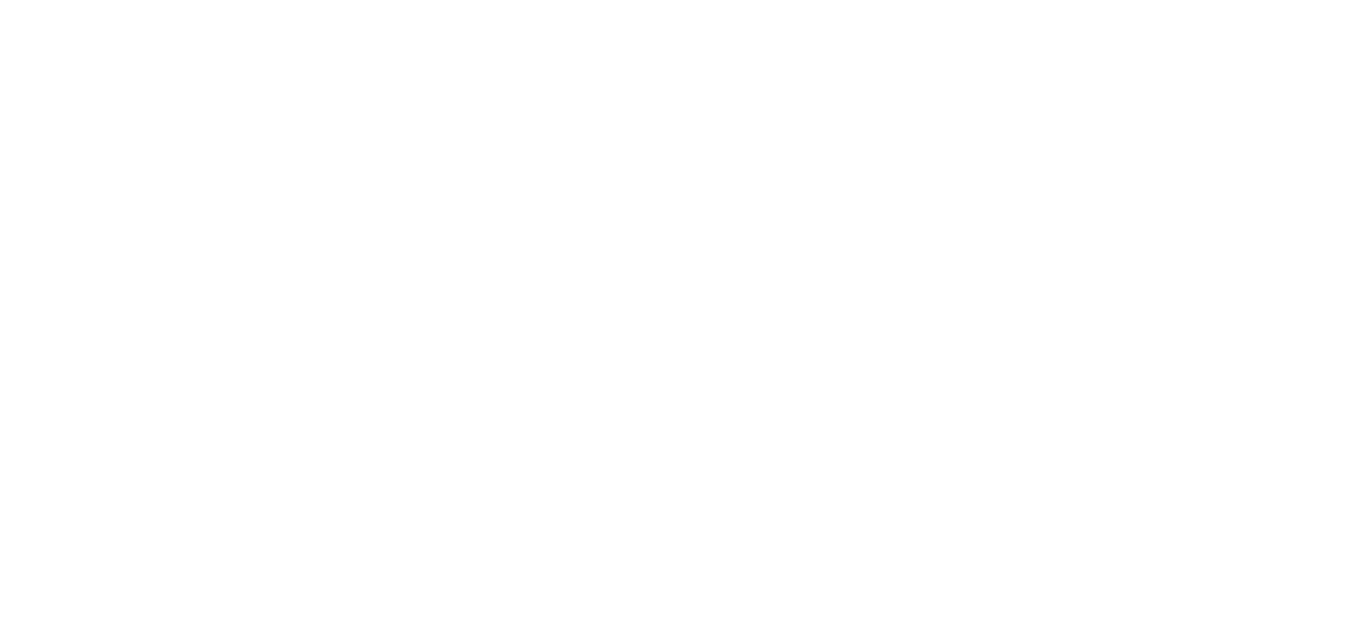 scroll, scrollTop: 0, scrollLeft: 0, axis: both 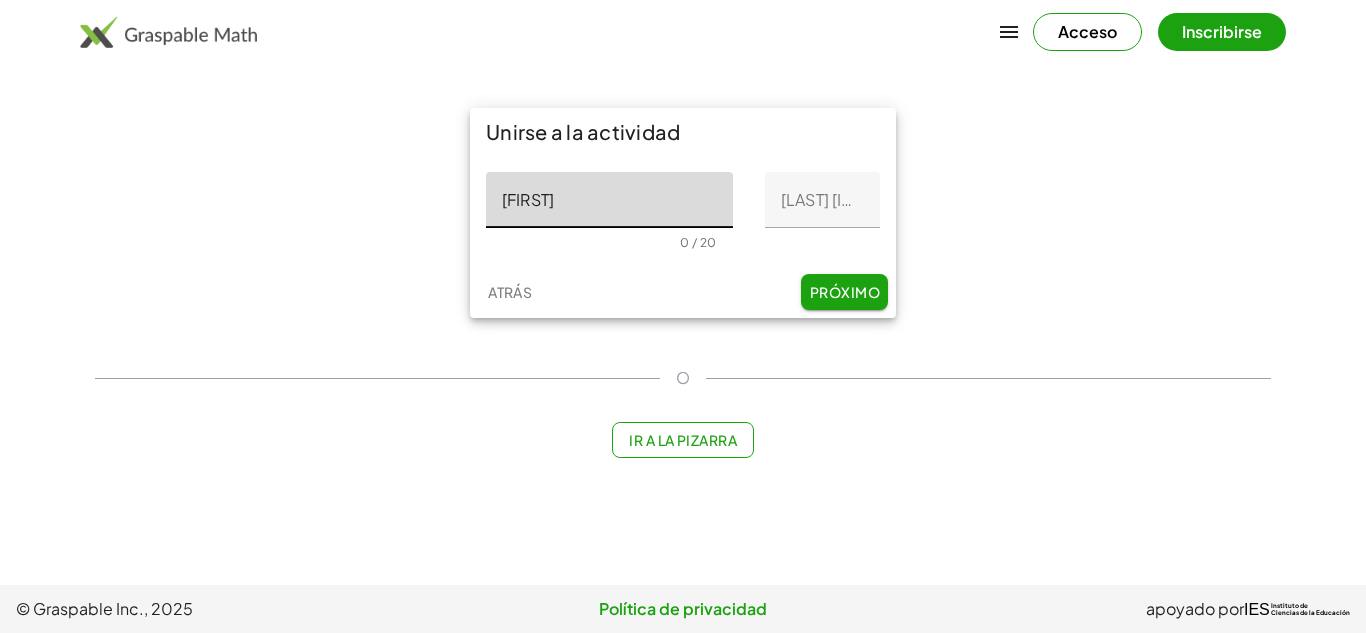 click on "[FIRST_NAME]" 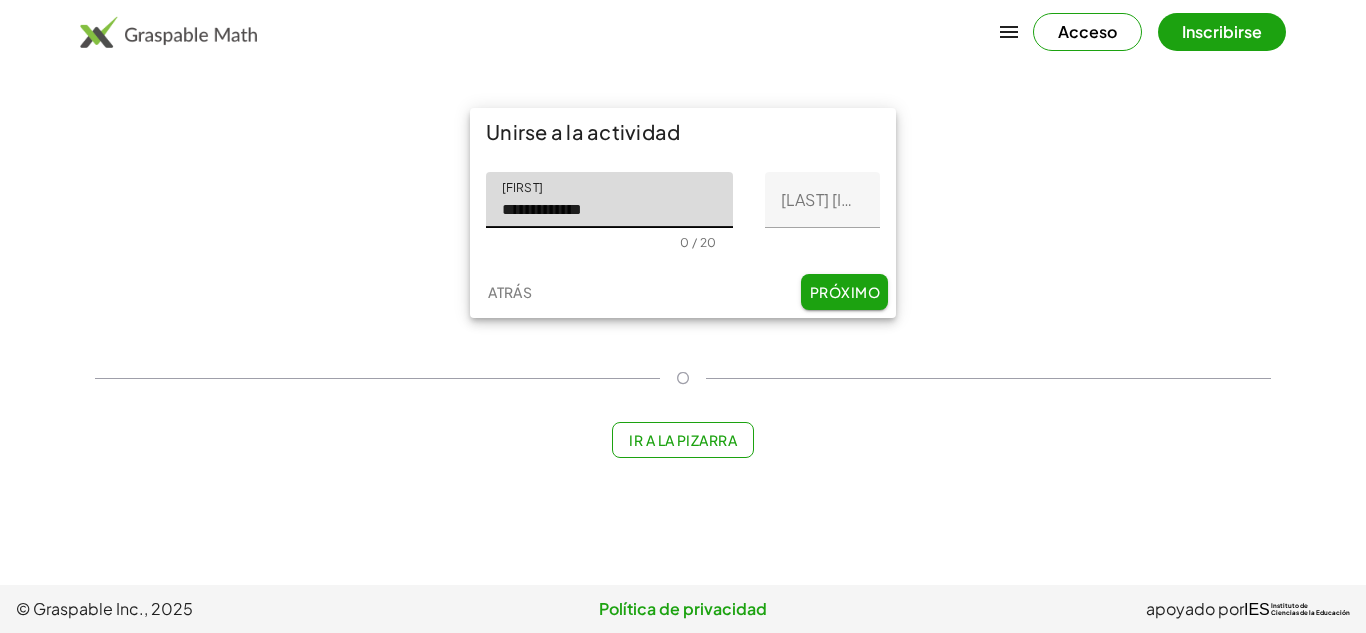 type on "**********" 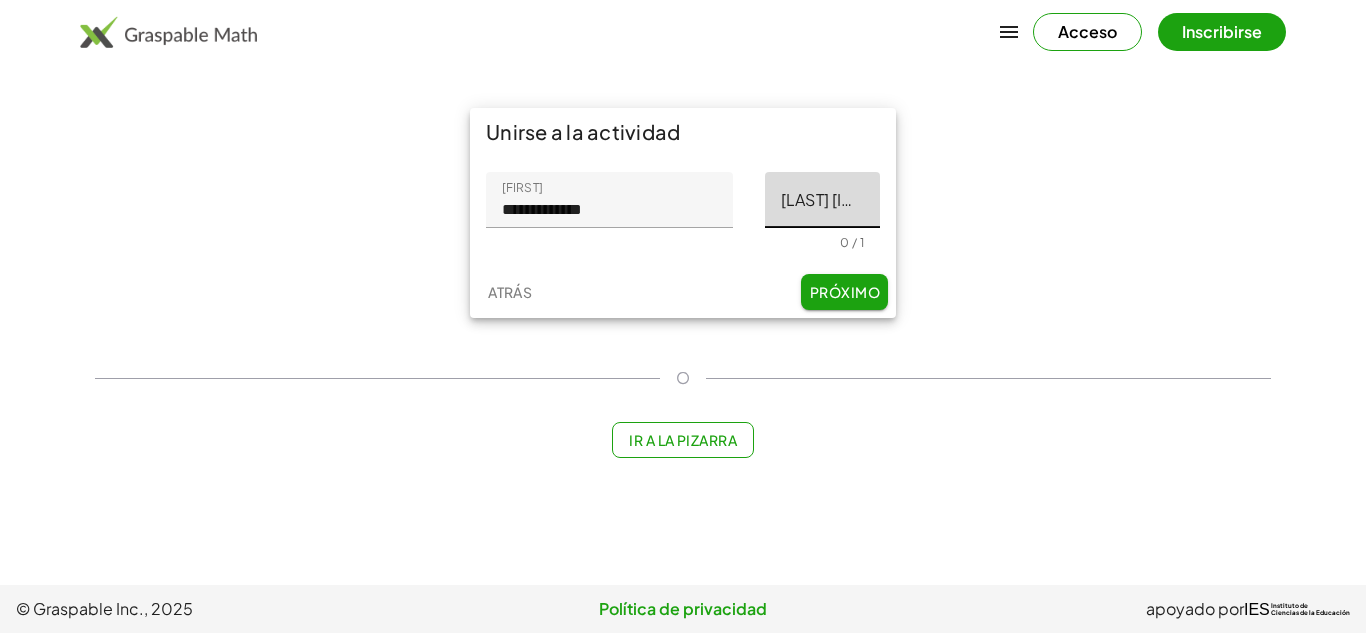 click on "[LAST_NAME] inicial" 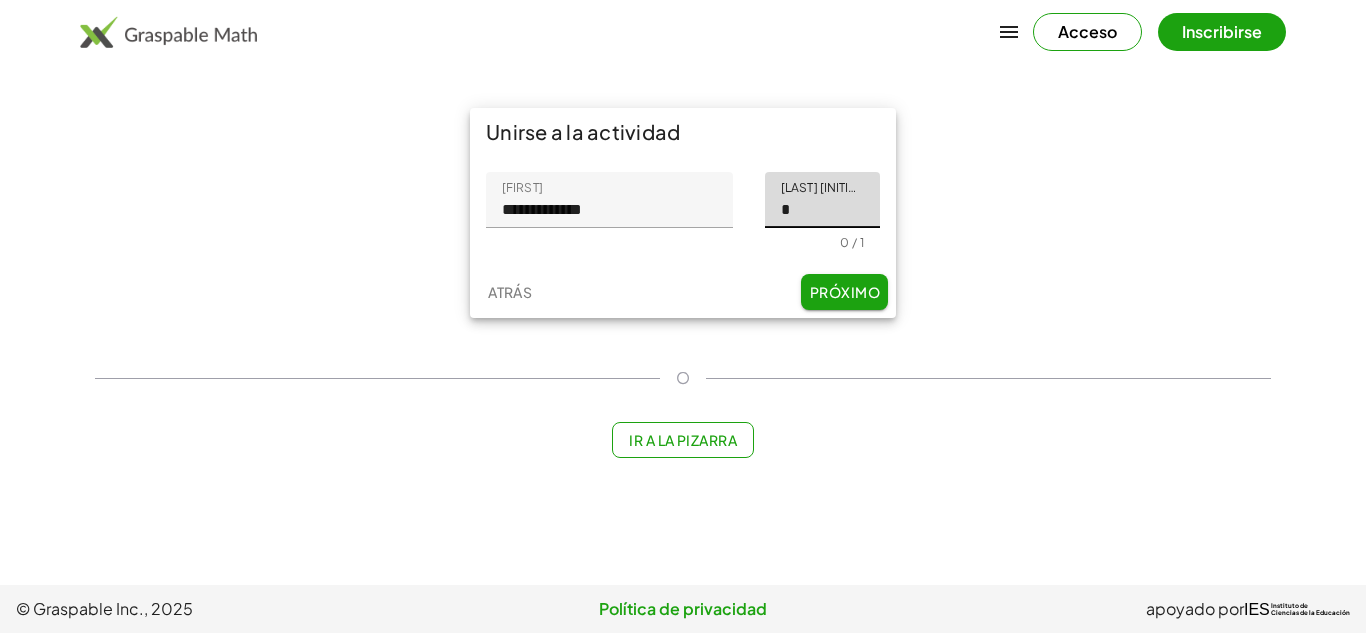 type on "*" 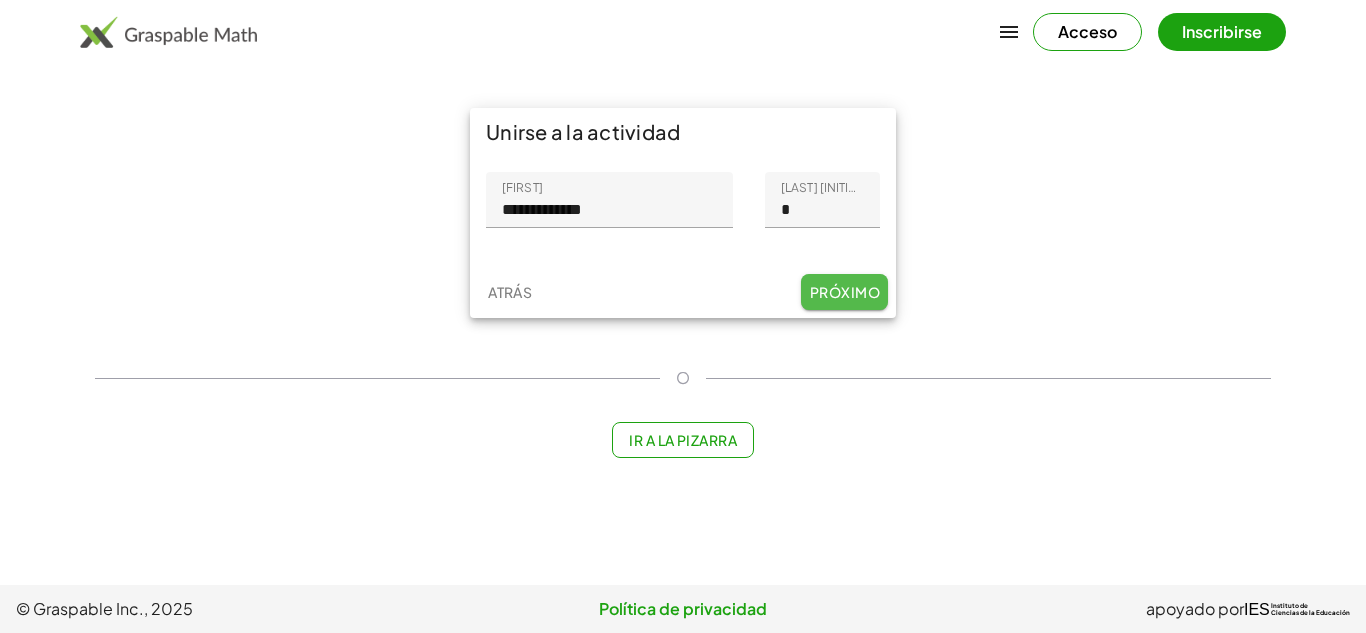 click on "Próximo" at bounding box center (845, 292) 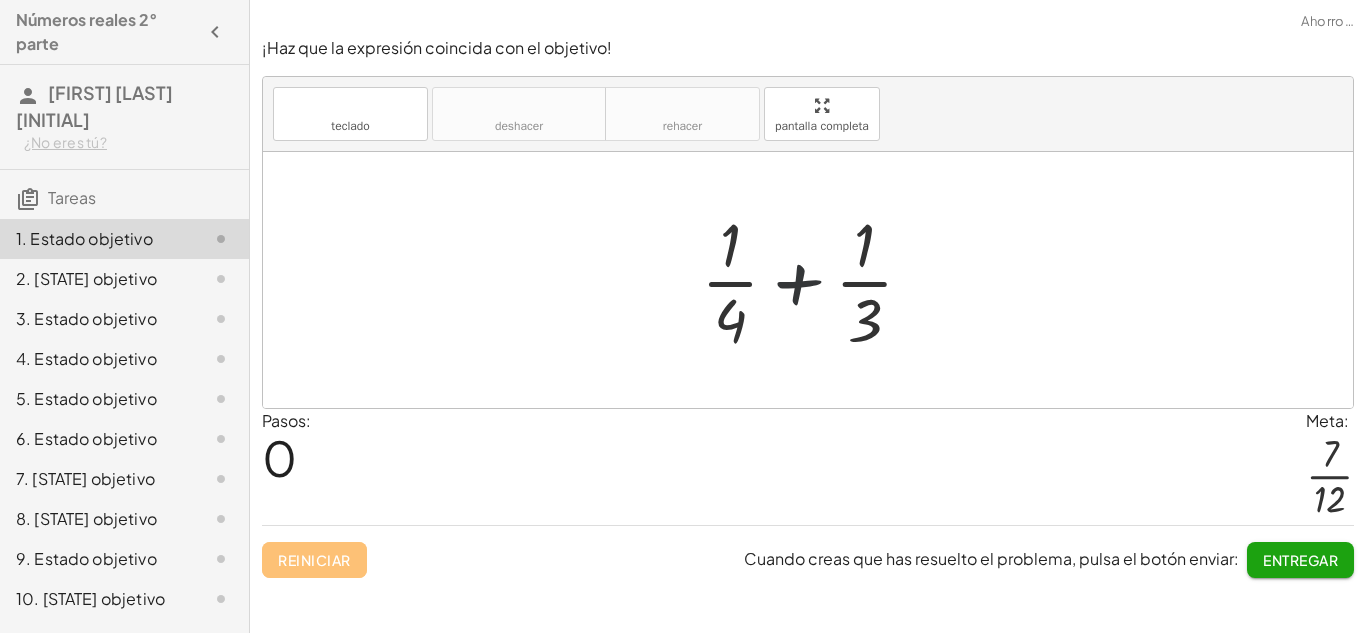 click at bounding box center (815, 280) 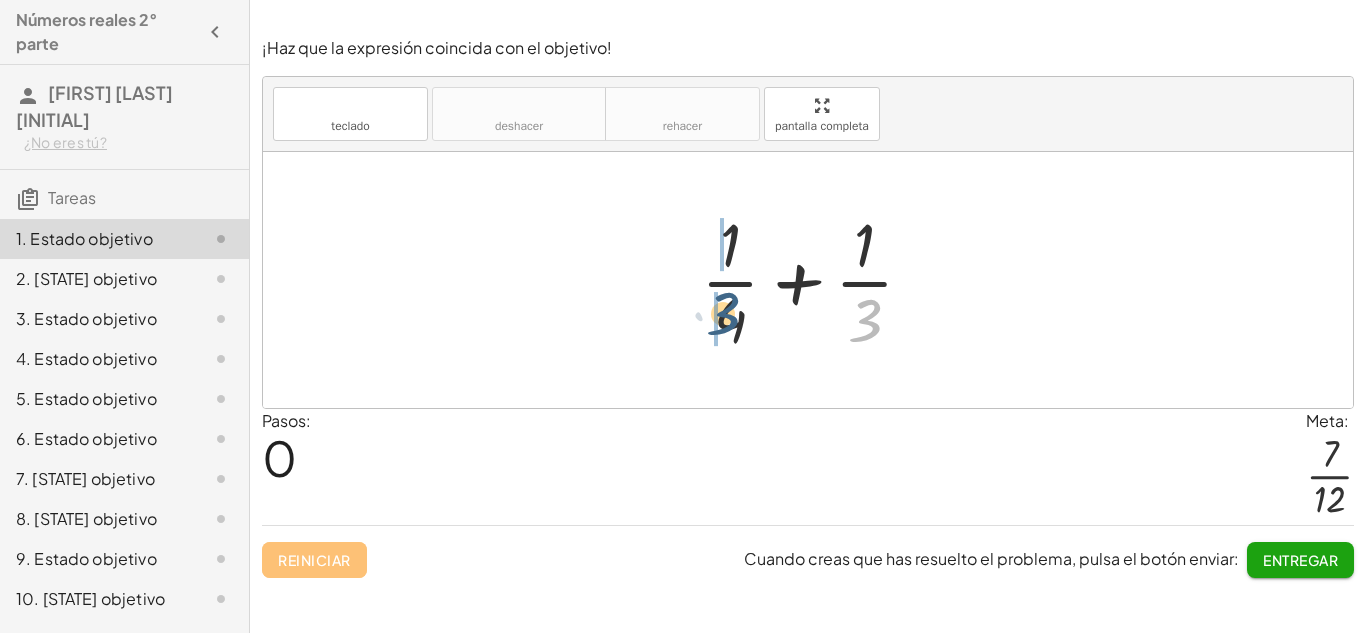 drag, startPoint x: 858, startPoint y: 327, endPoint x: 695, endPoint y: 319, distance: 163.1962 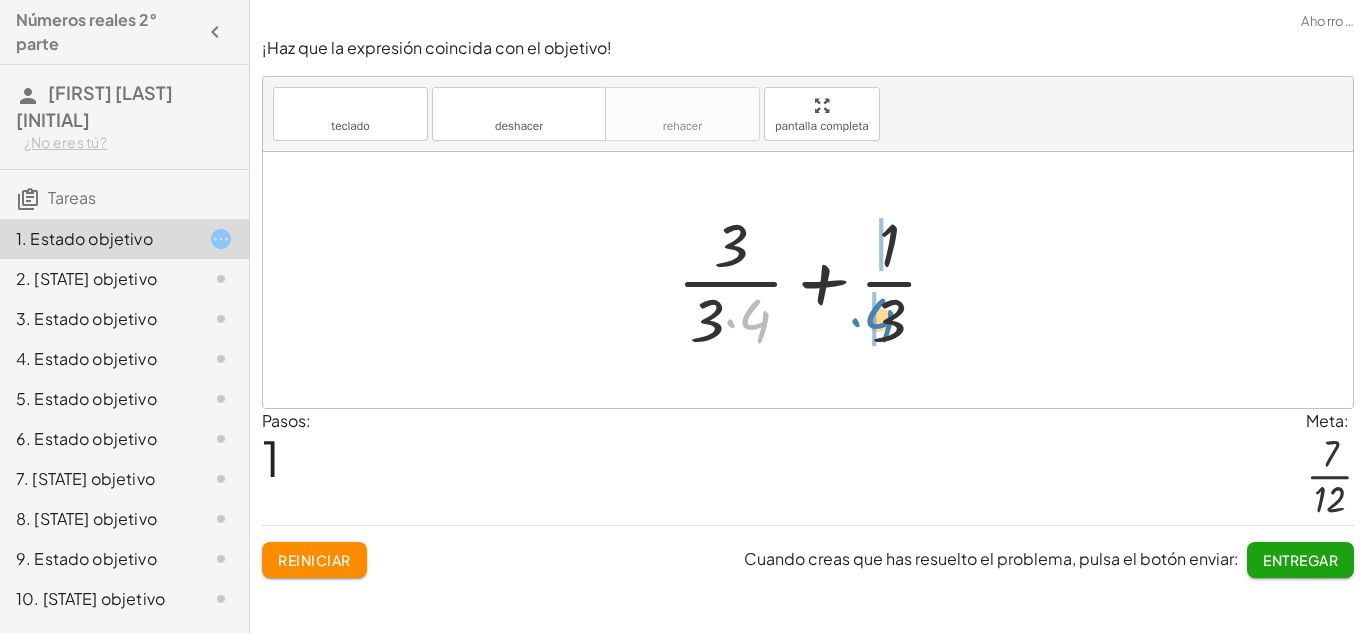 drag, startPoint x: 761, startPoint y: 321, endPoint x: 886, endPoint y: 320, distance: 125.004 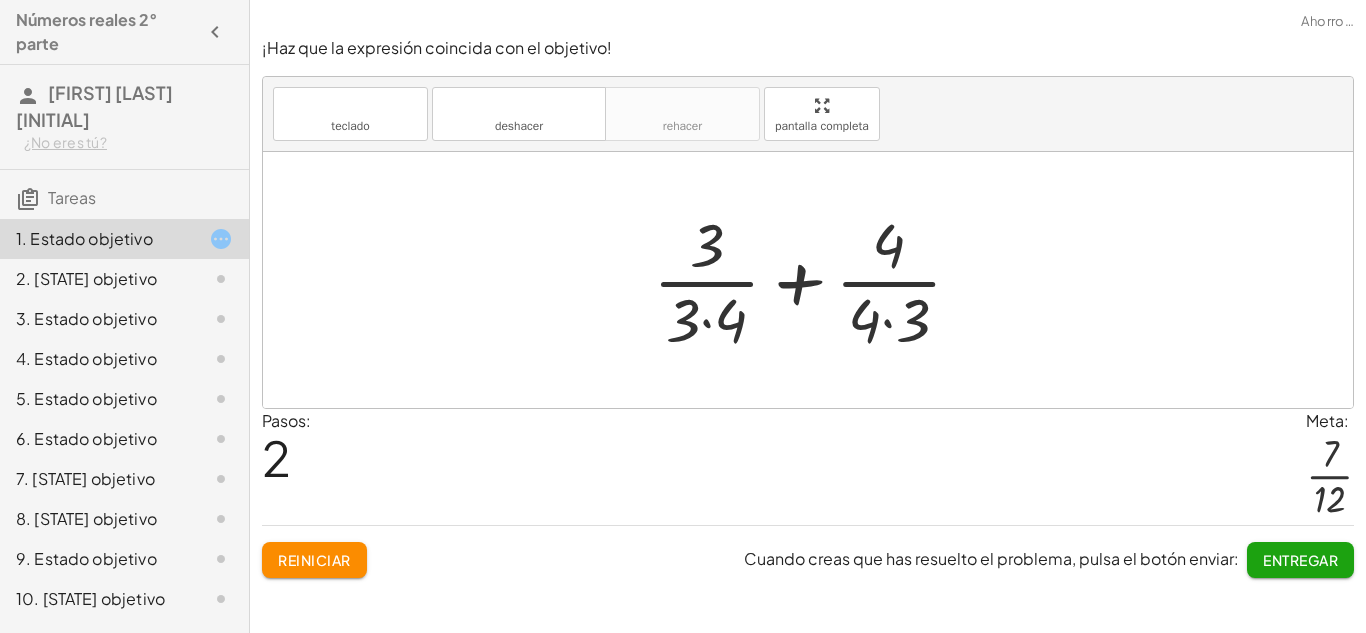 click at bounding box center (815, 280) 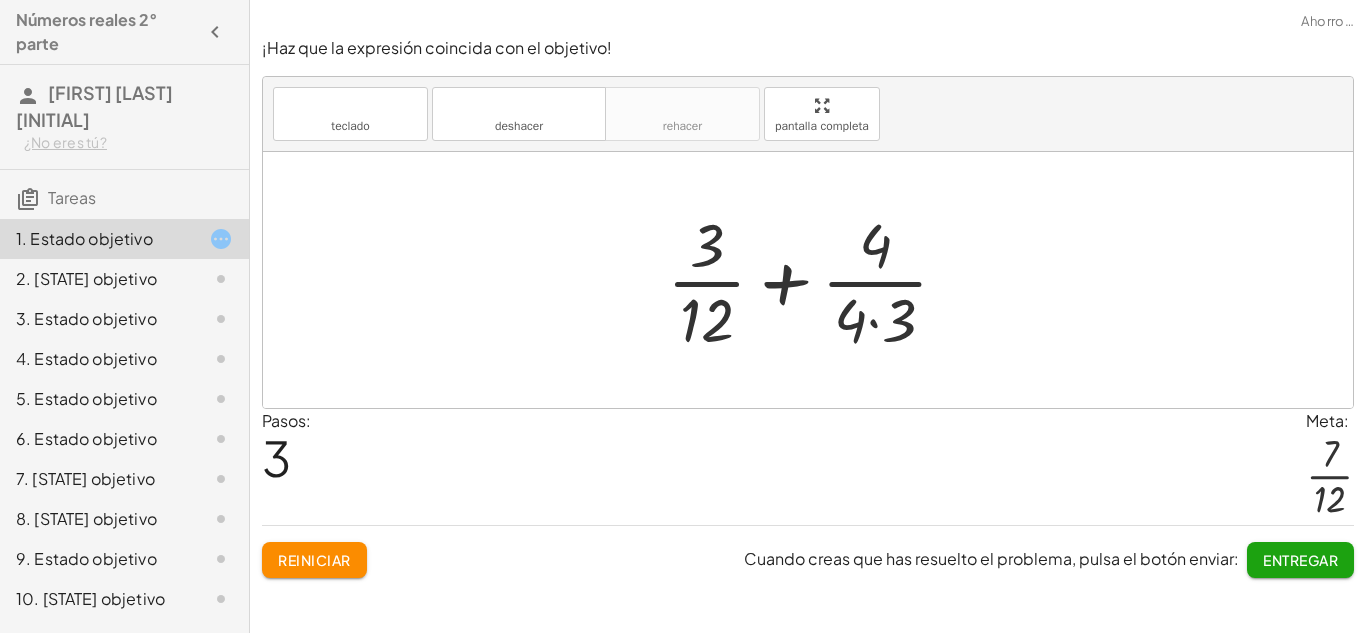 click at bounding box center (815, 280) 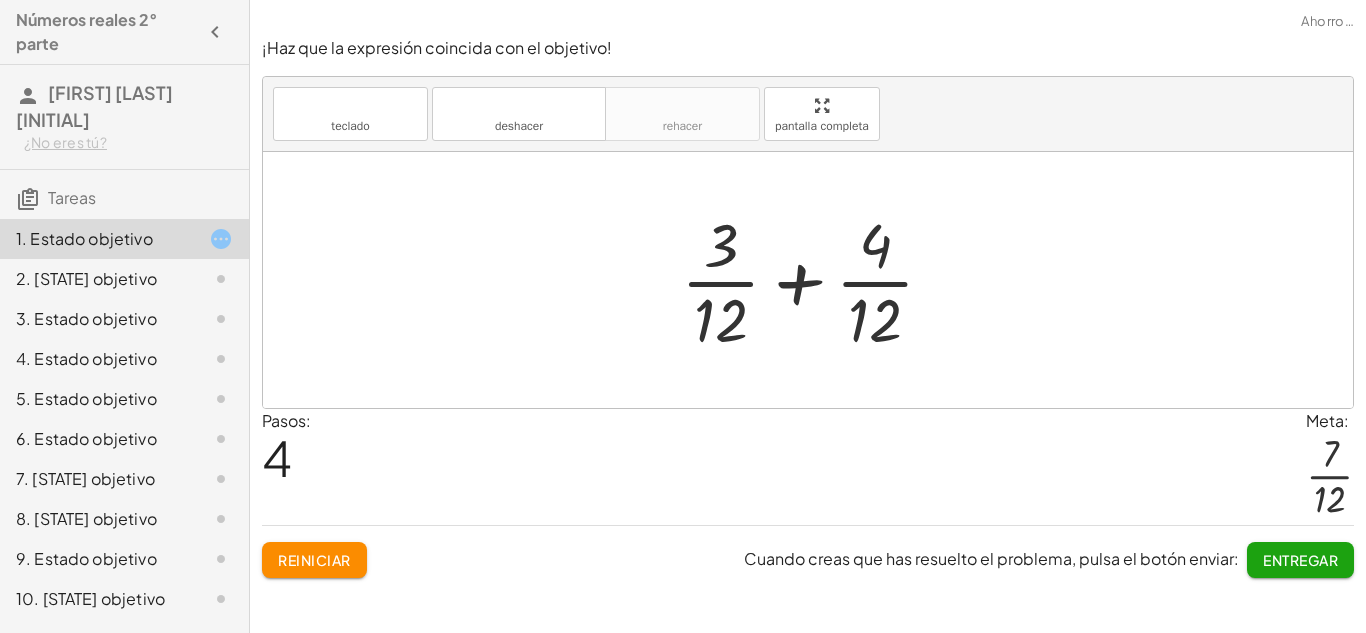 click at bounding box center [815, 280] 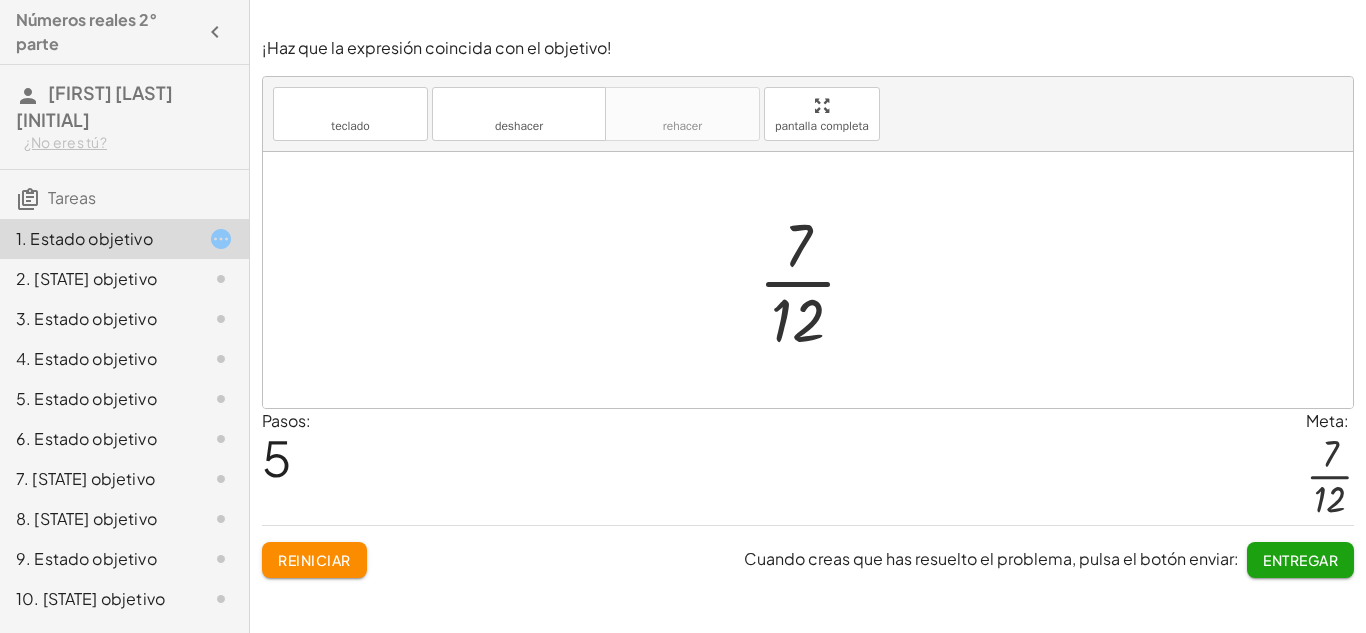 click at bounding box center [815, 280] 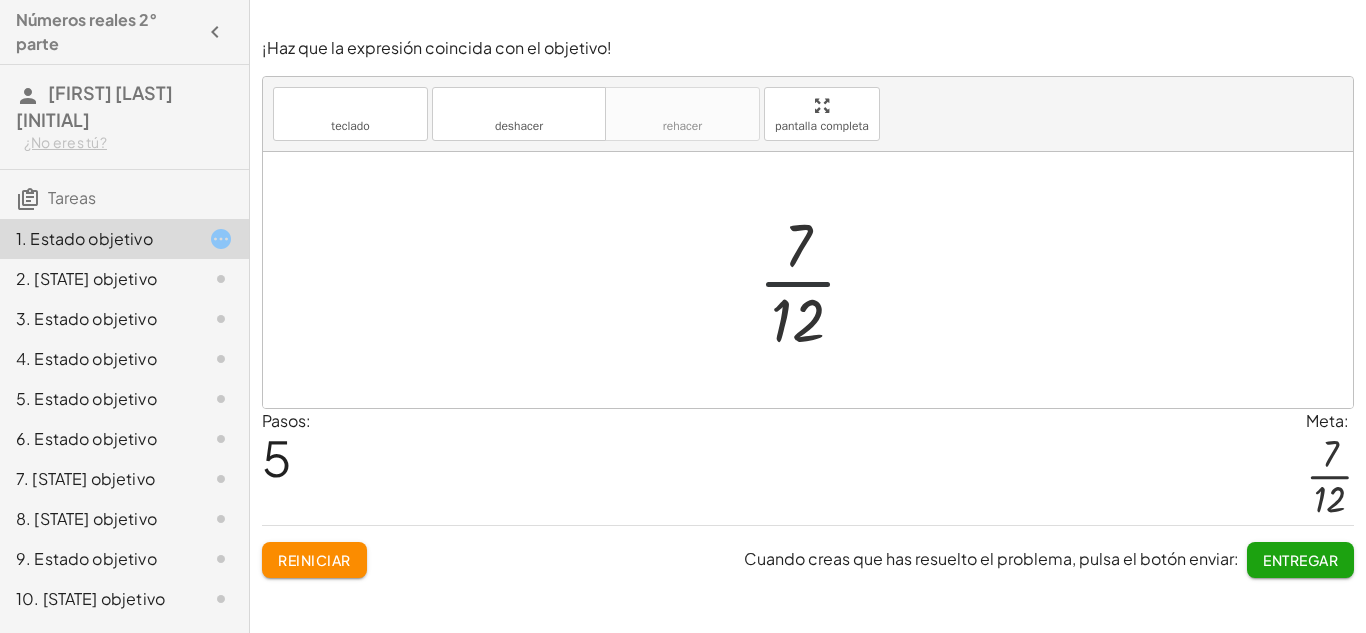 click at bounding box center (815, 280) 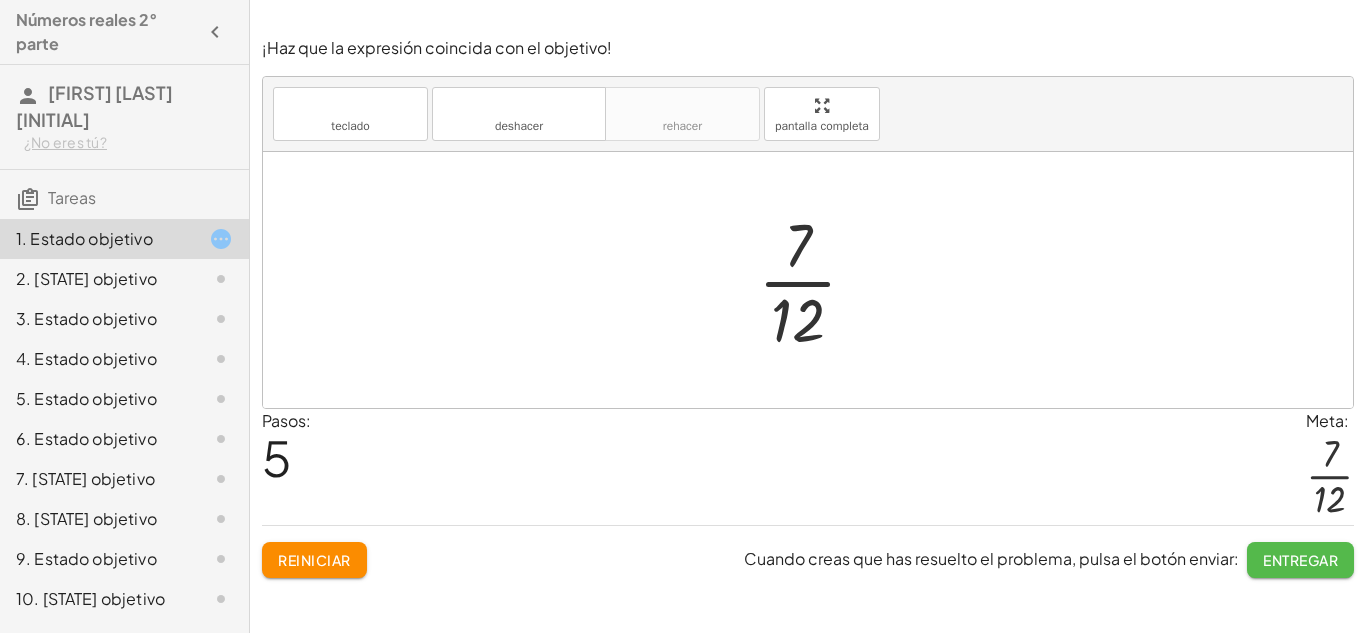 click on "Entregar" at bounding box center [1300, 560] 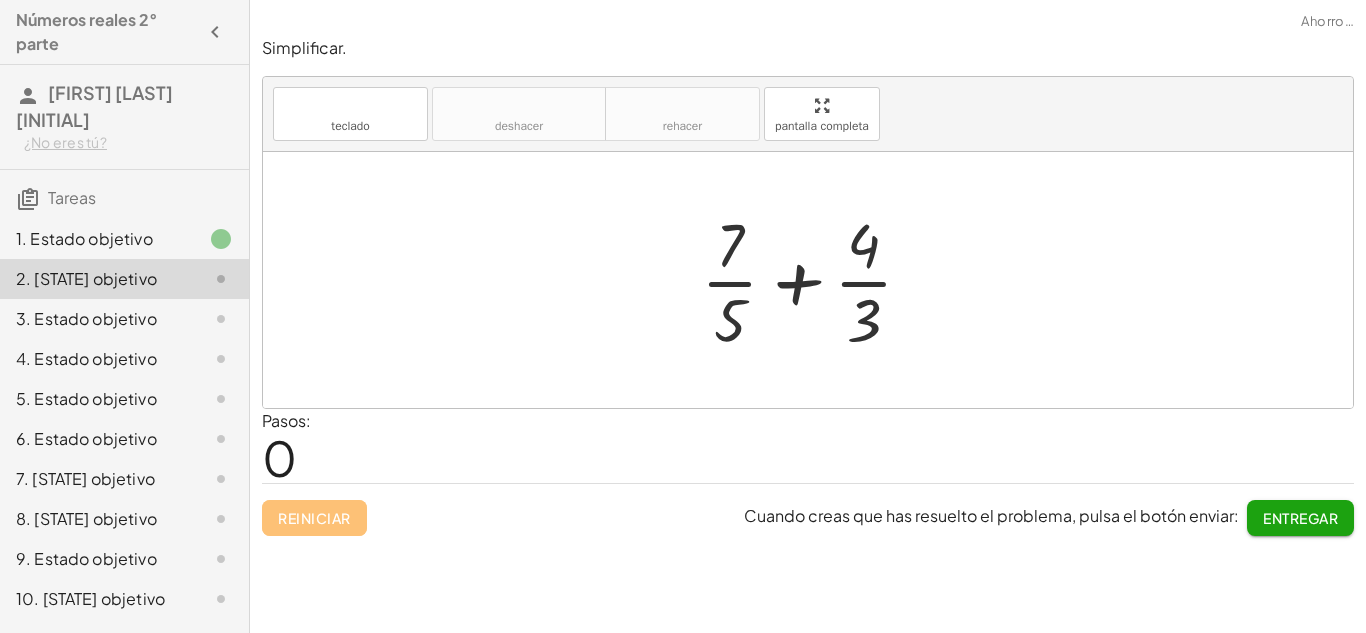 click at bounding box center (815, 280) 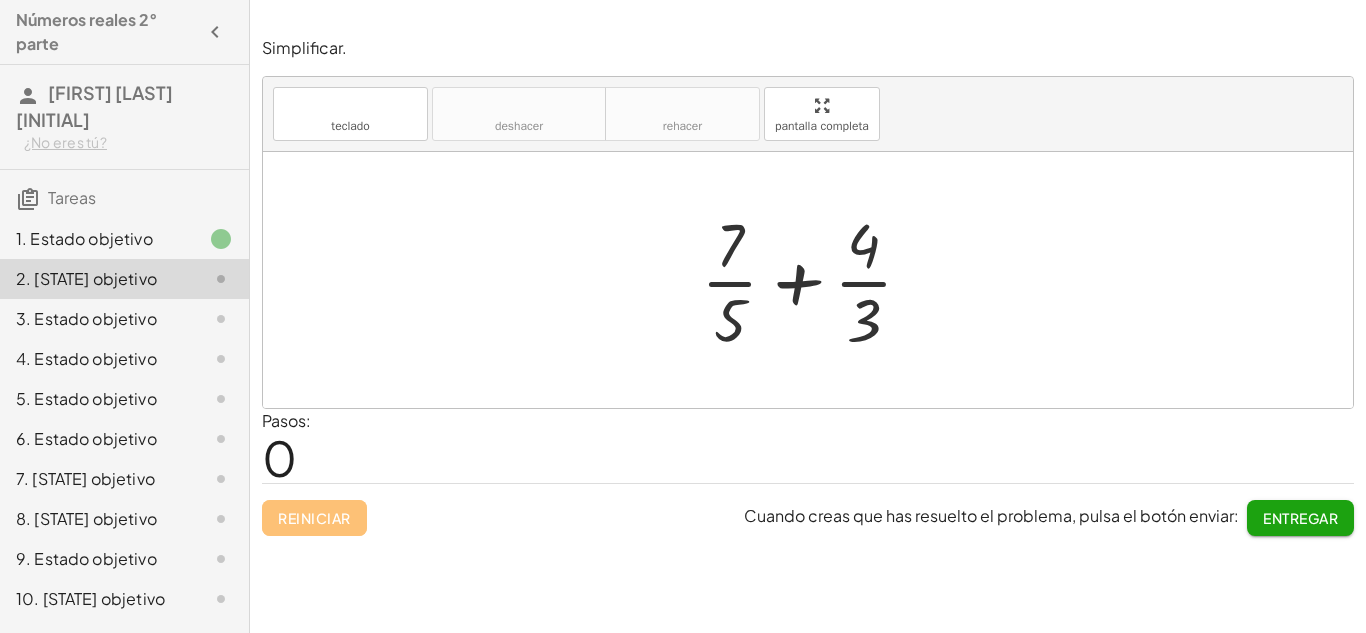click at bounding box center (815, 280) 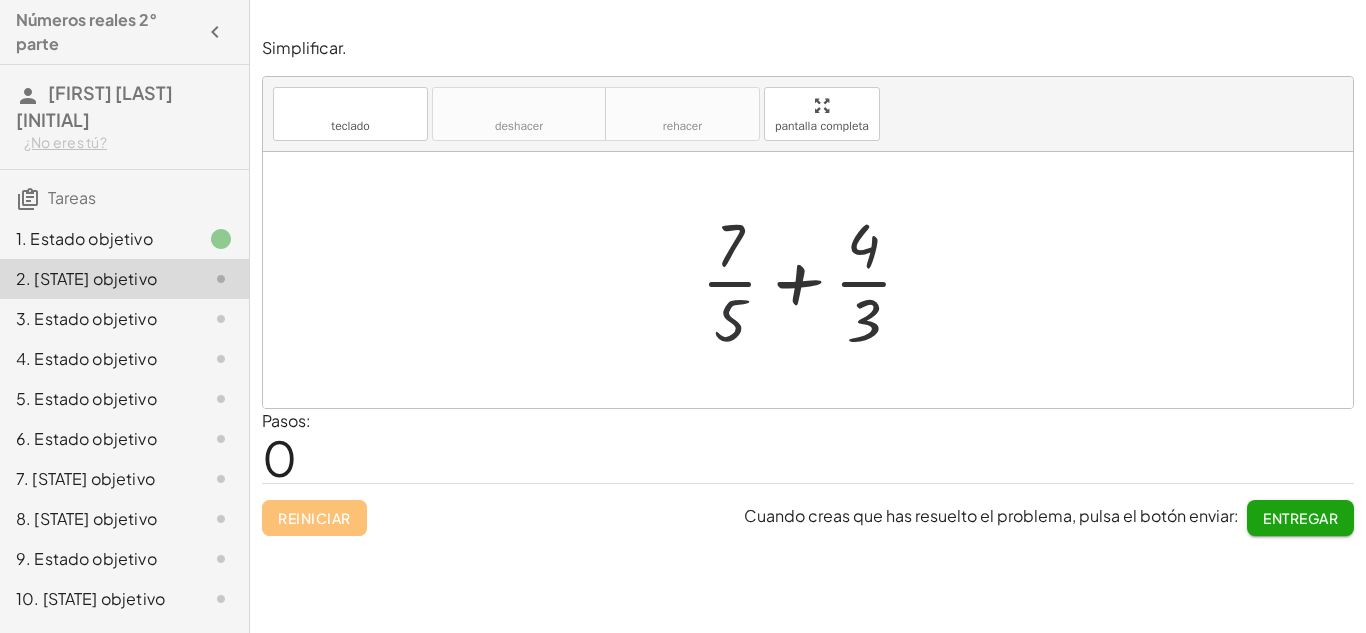 click at bounding box center (815, 280) 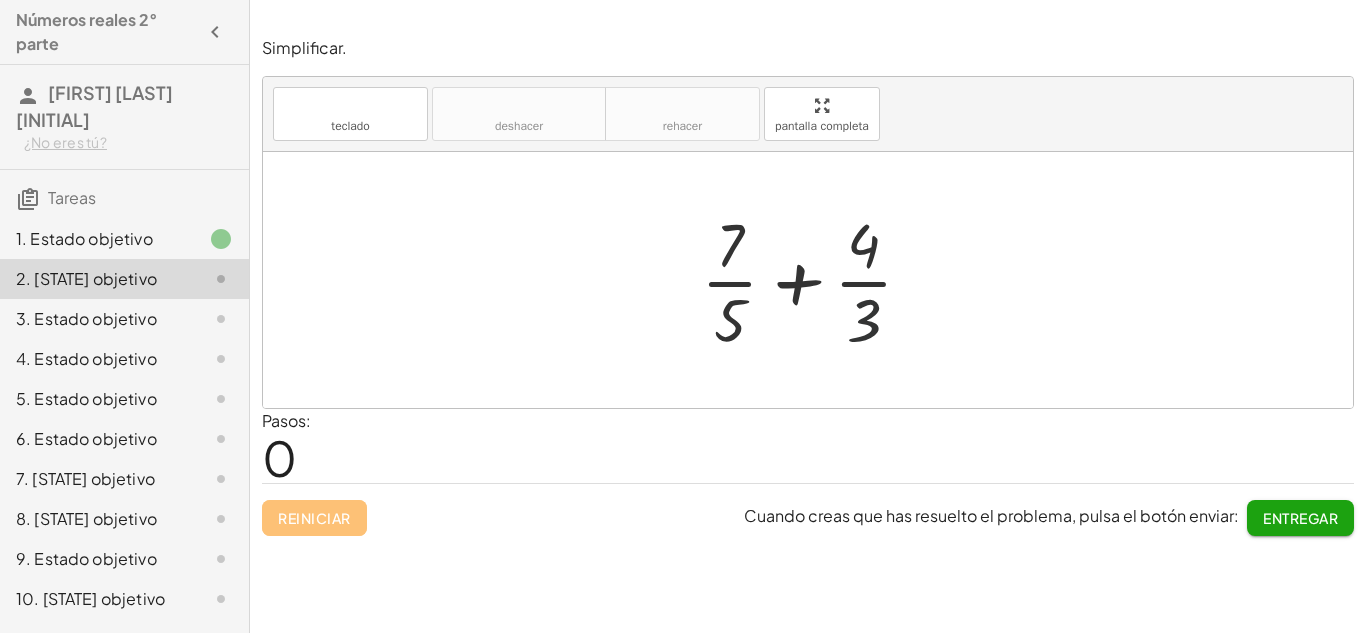 click at bounding box center (815, 280) 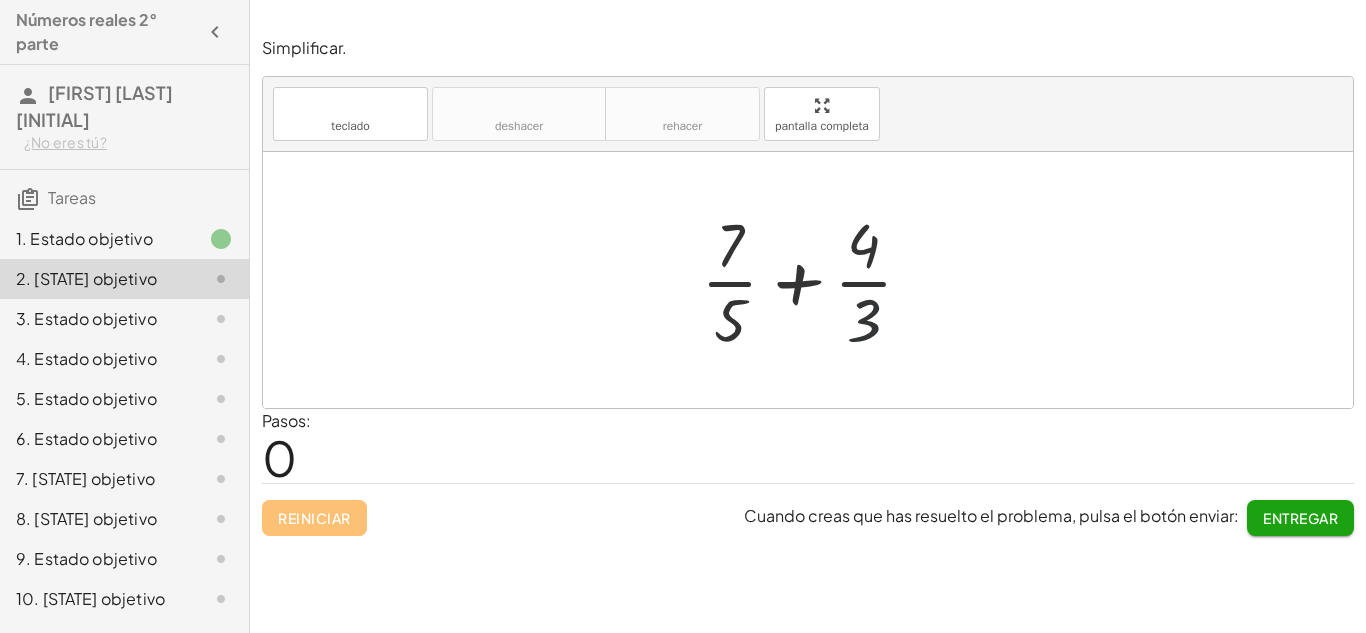 click at bounding box center [815, 280] 